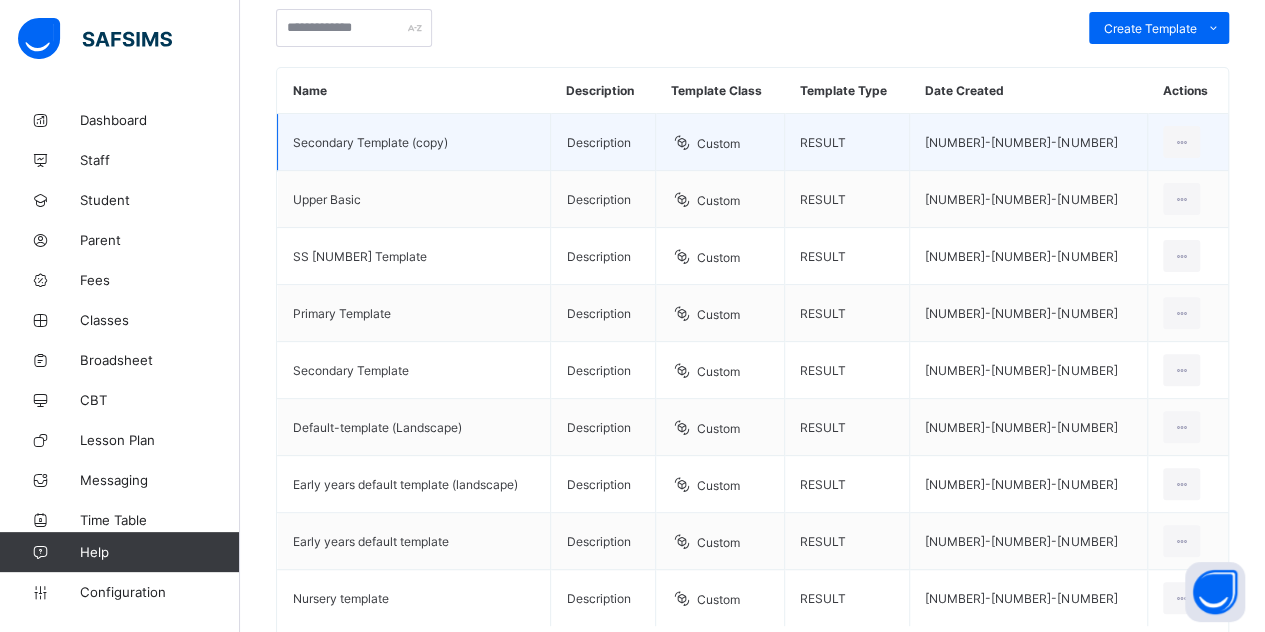 scroll, scrollTop: 125, scrollLeft: 0, axis: vertical 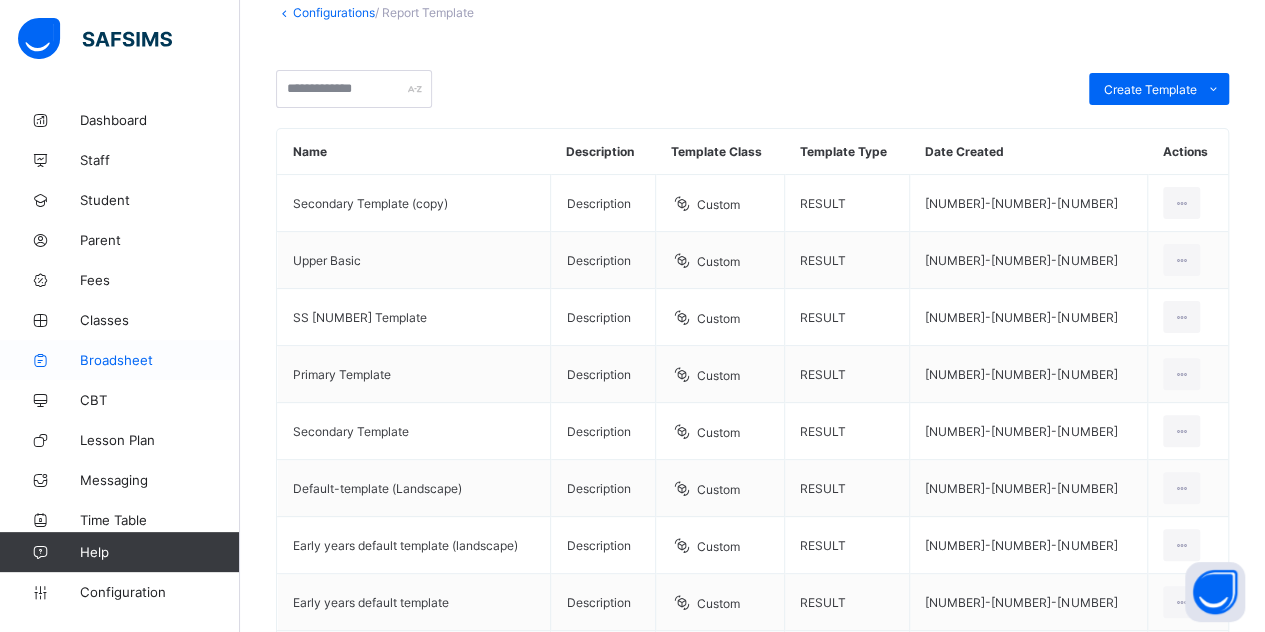 click on "Broadsheet" at bounding box center [160, 360] 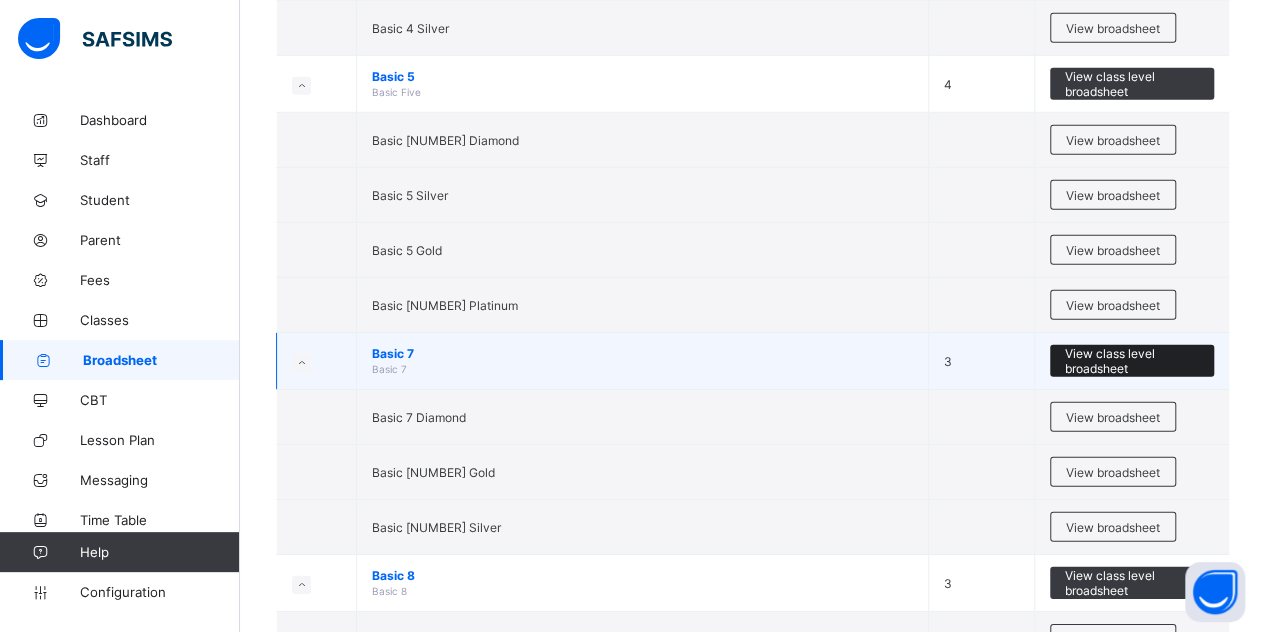scroll, scrollTop: 2700, scrollLeft: 0, axis: vertical 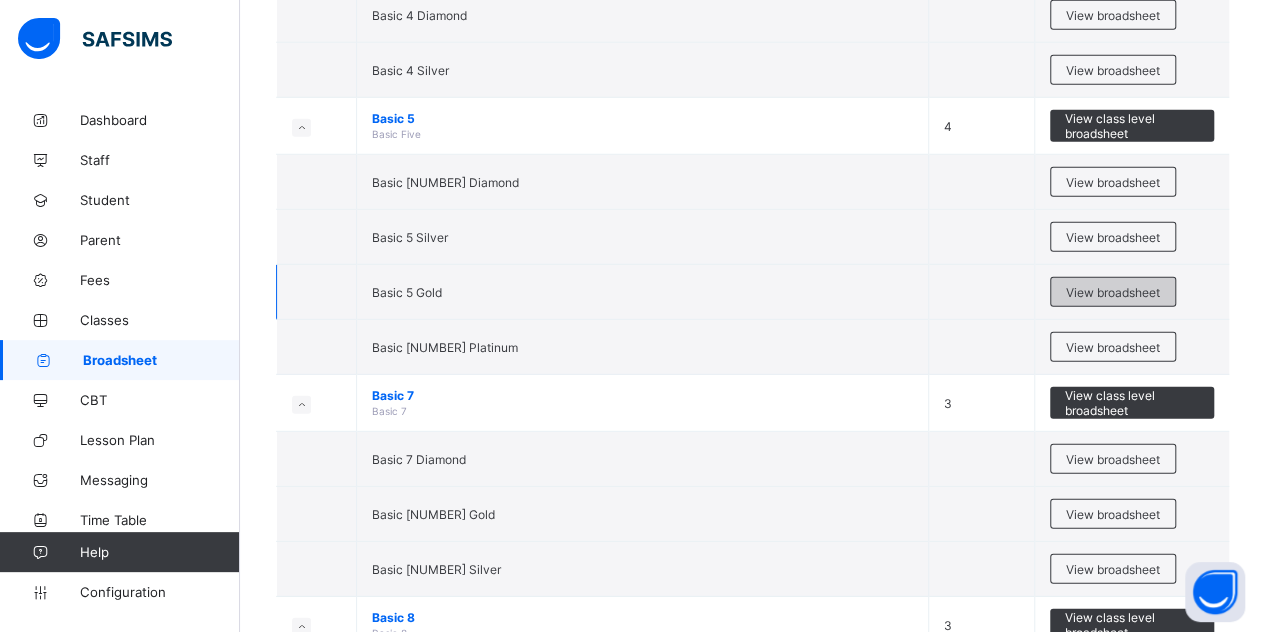 click on "View broadsheet" at bounding box center (1113, 292) 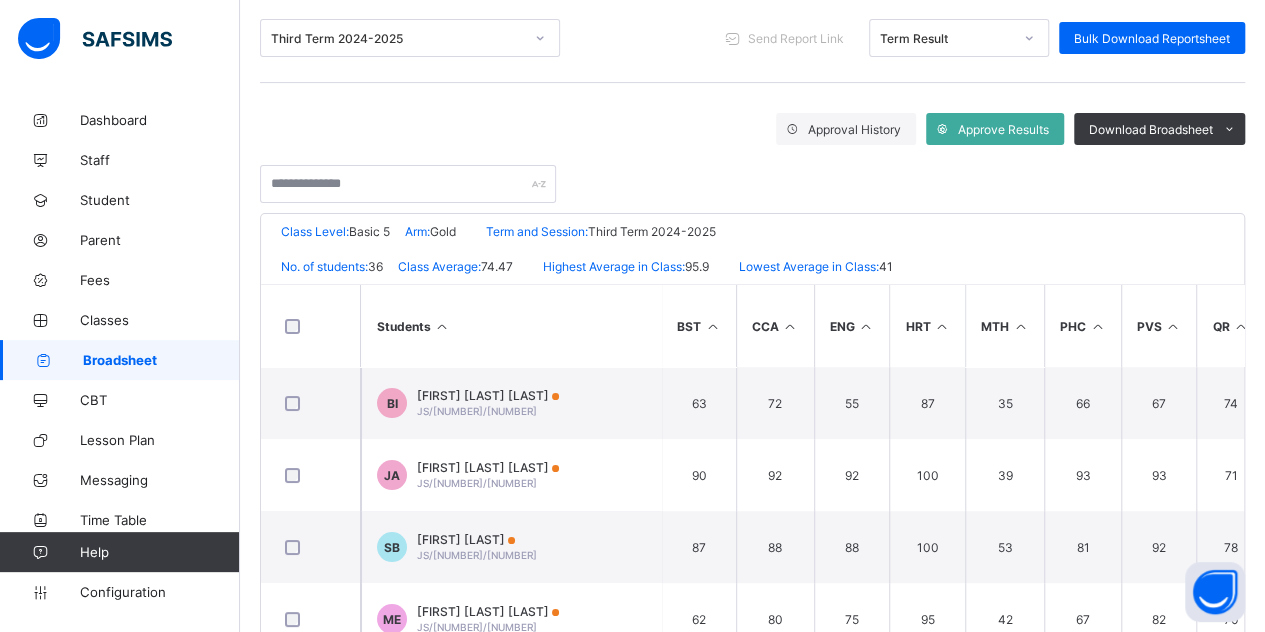 scroll, scrollTop: 300, scrollLeft: 0, axis: vertical 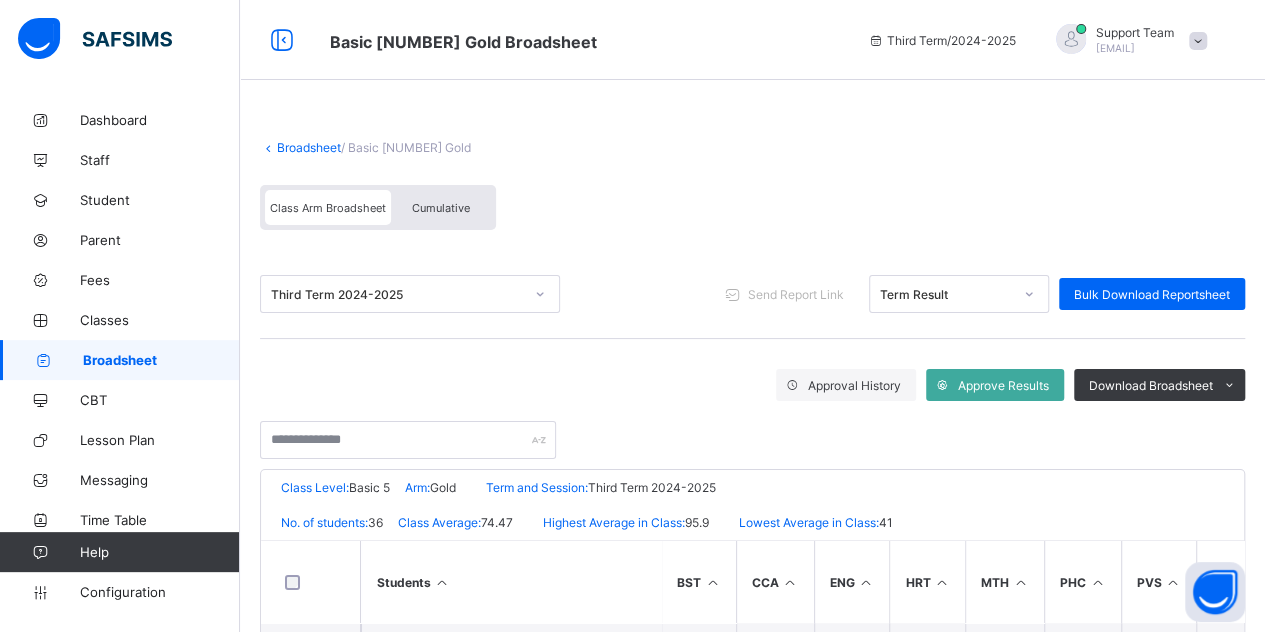 click on "Cumulative" at bounding box center [441, 208] 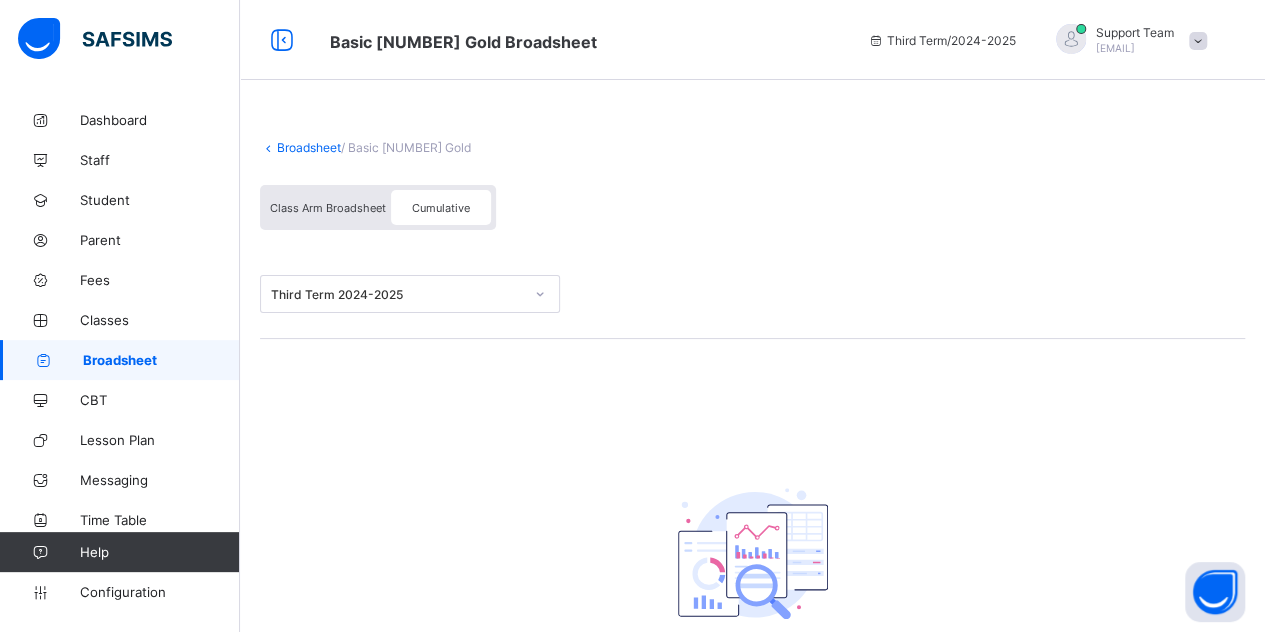 click on "Class Arm Broadsheet" at bounding box center (328, 207) 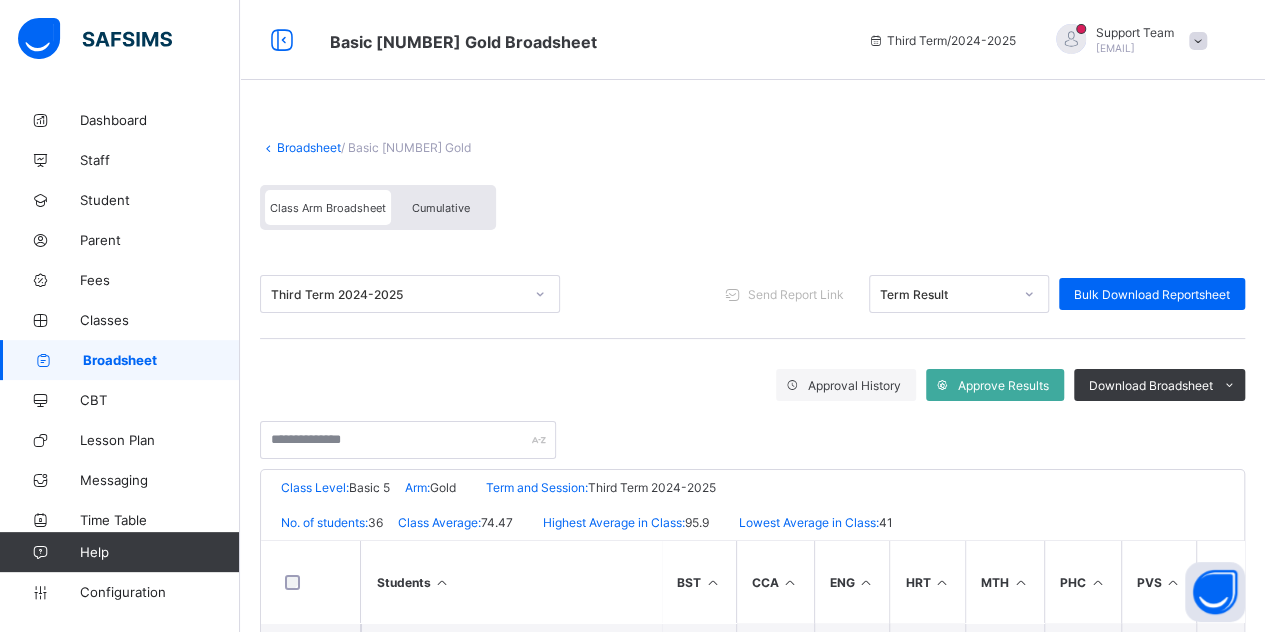 click on "Class Arm Broadsheet" at bounding box center (328, 207) 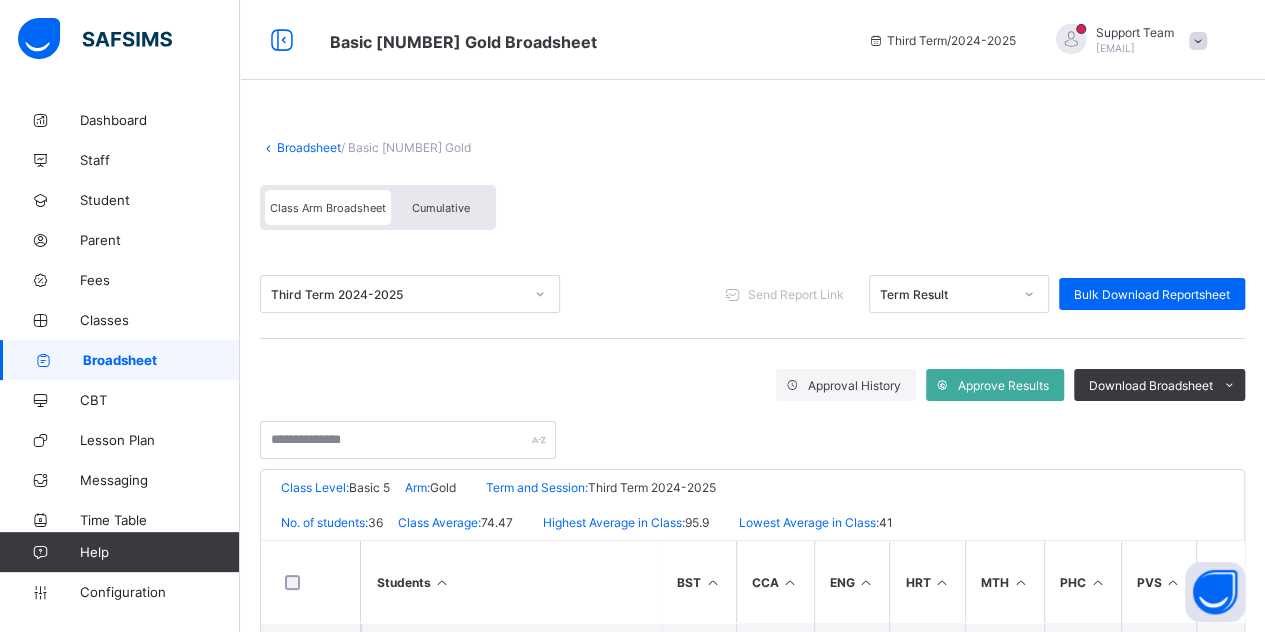 scroll, scrollTop: 300, scrollLeft: 0, axis: vertical 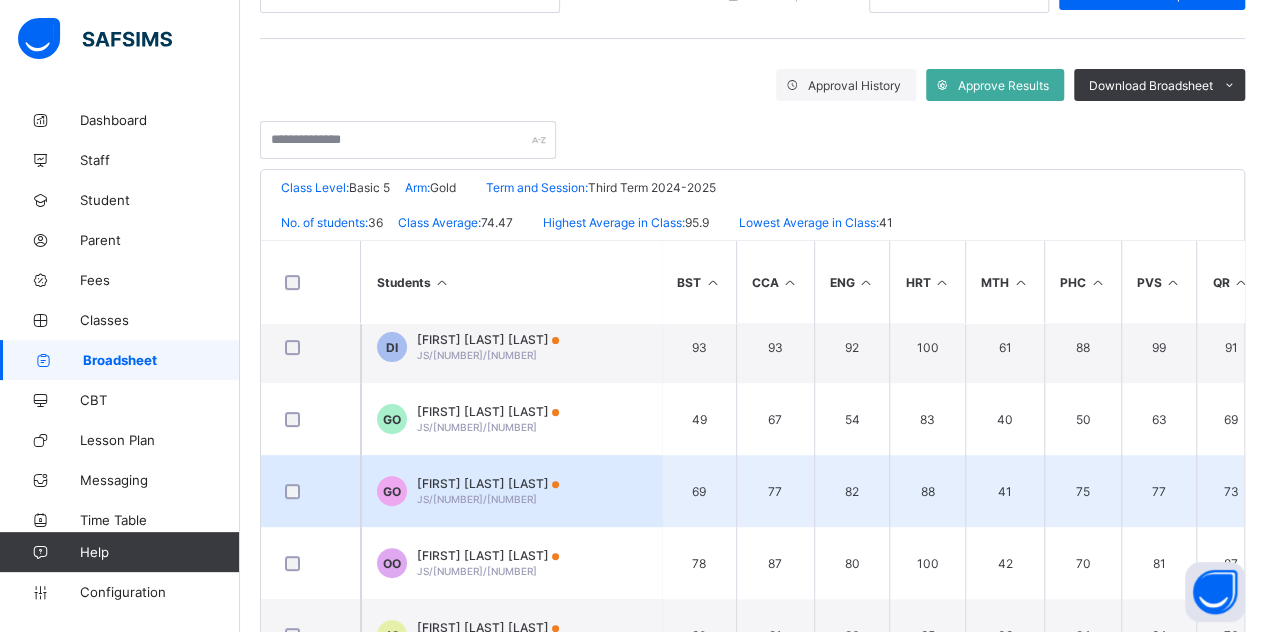 click on "GODWIN OSEIWE OJEIFOH   JS/24/860" at bounding box center (488, 491) 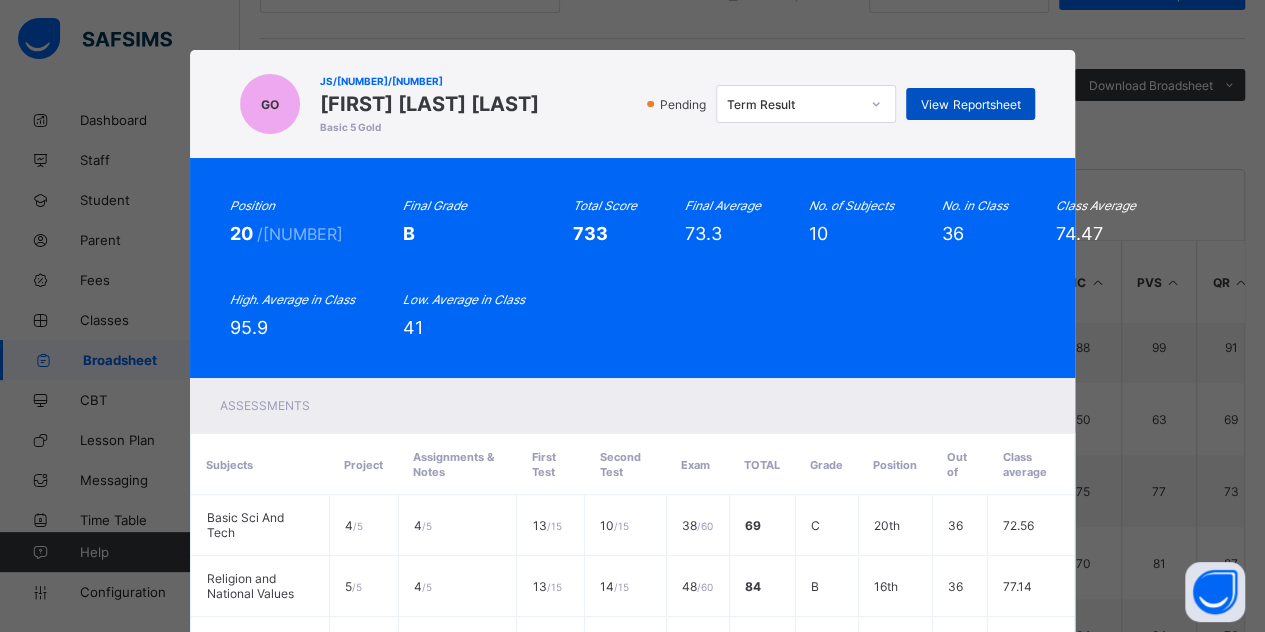 click on "View Reportsheet" at bounding box center (970, 104) 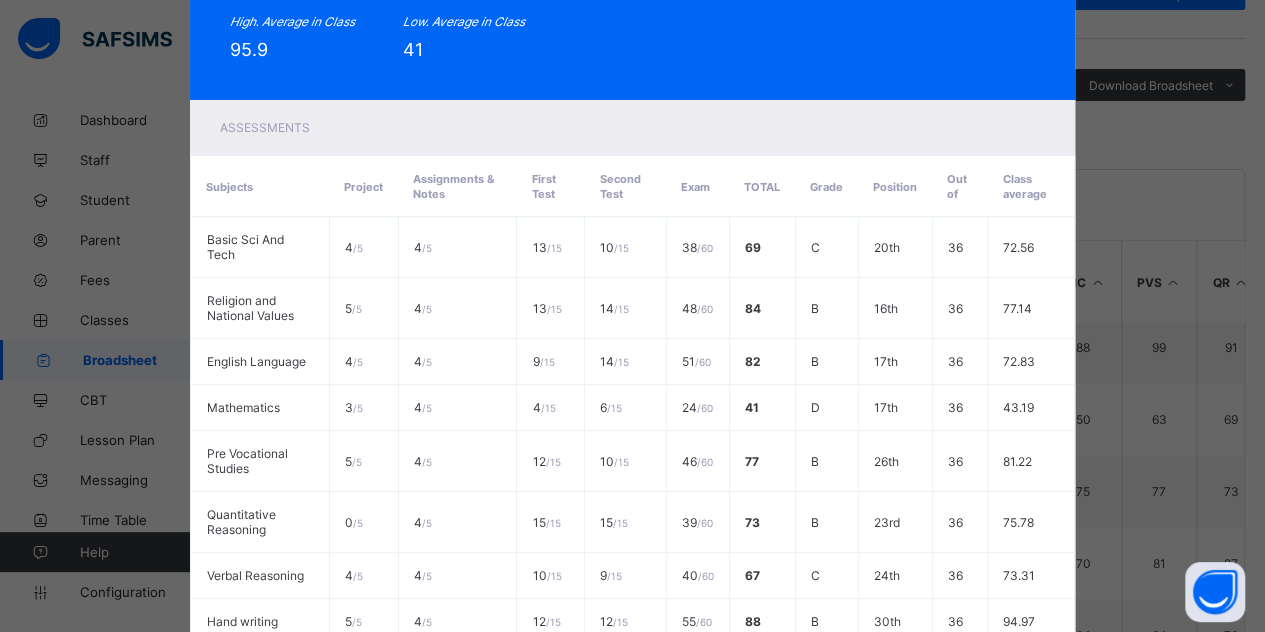 scroll, scrollTop: 100, scrollLeft: 0, axis: vertical 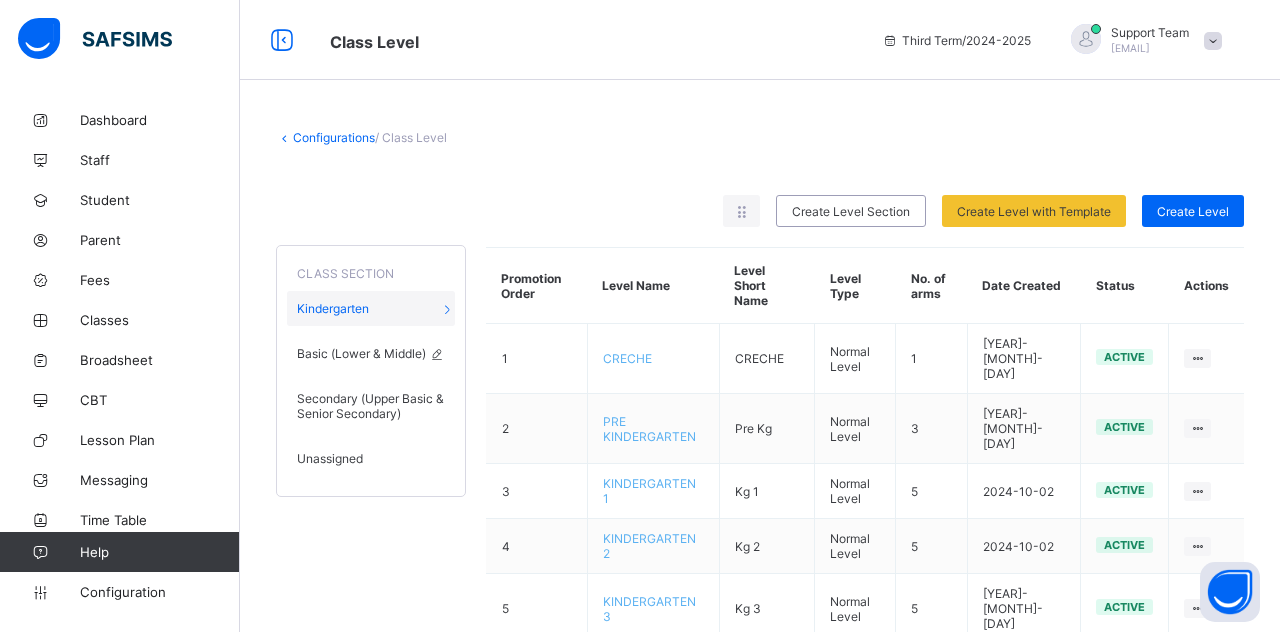 click on "Basic (Lower & Middle)" at bounding box center (361, 353) 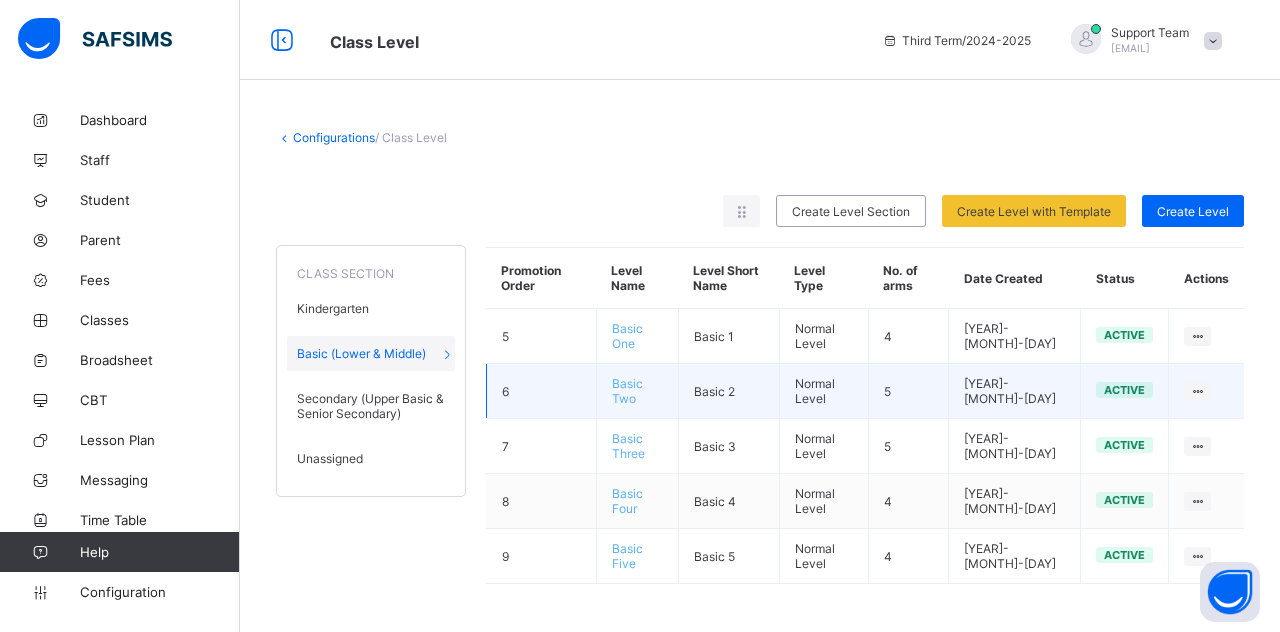 click on "Basic Two" at bounding box center [627, 391] 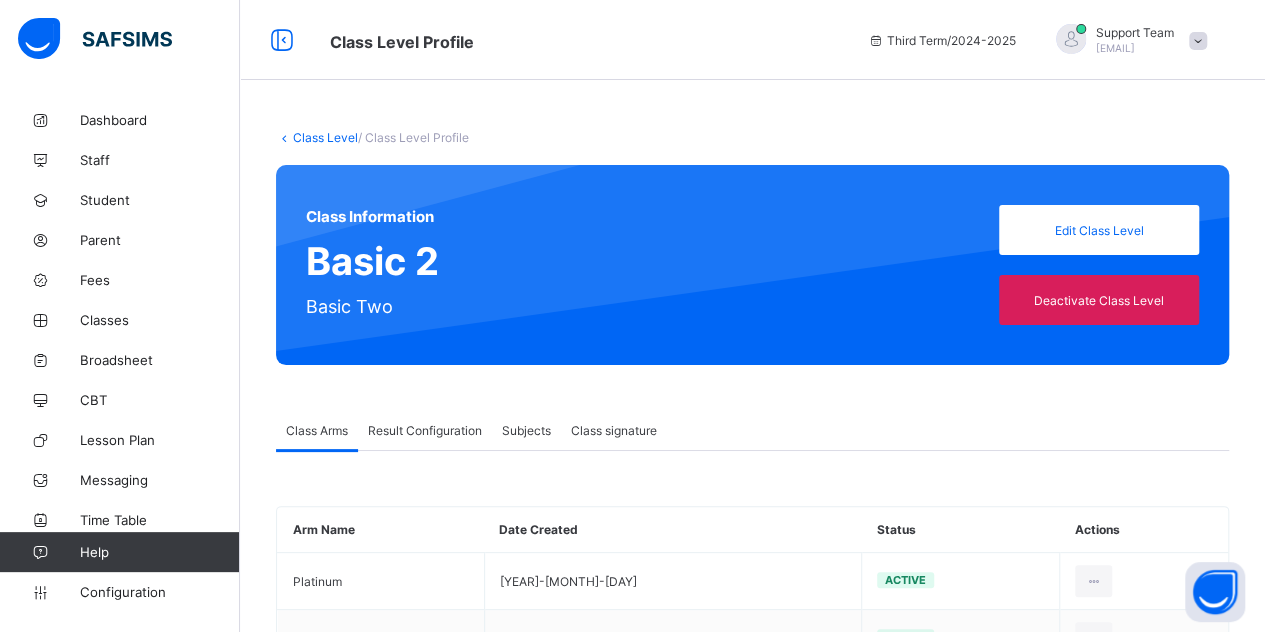 click on "Result Configuration" at bounding box center (425, 430) 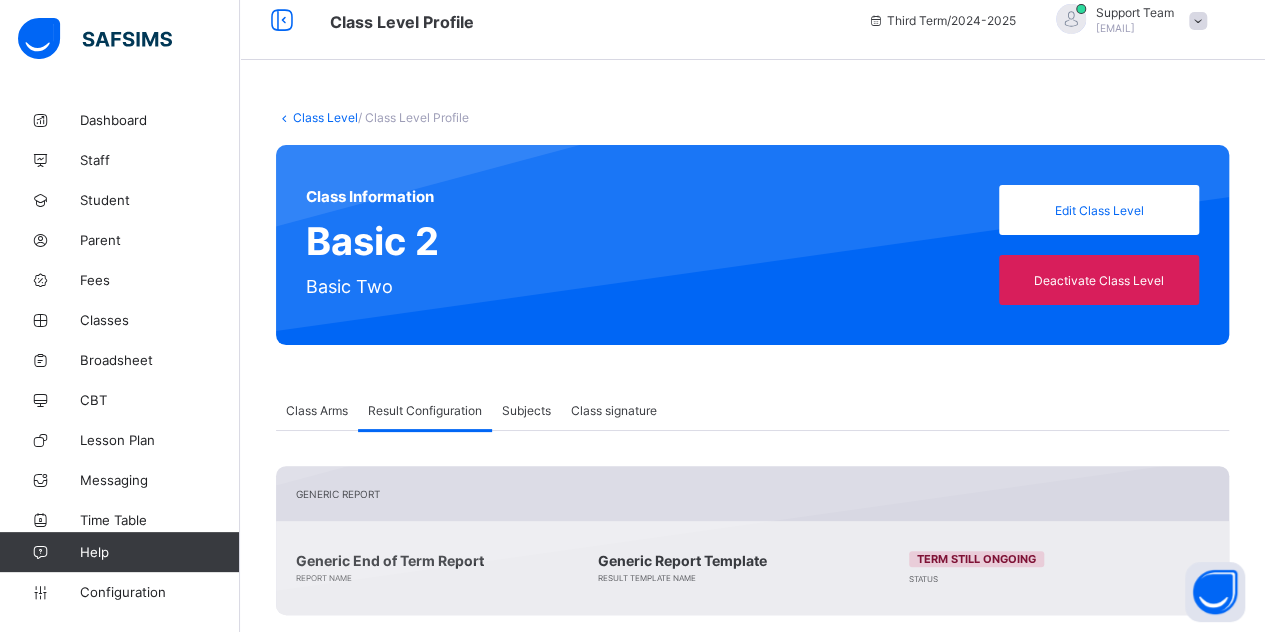 scroll, scrollTop: 2, scrollLeft: 0, axis: vertical 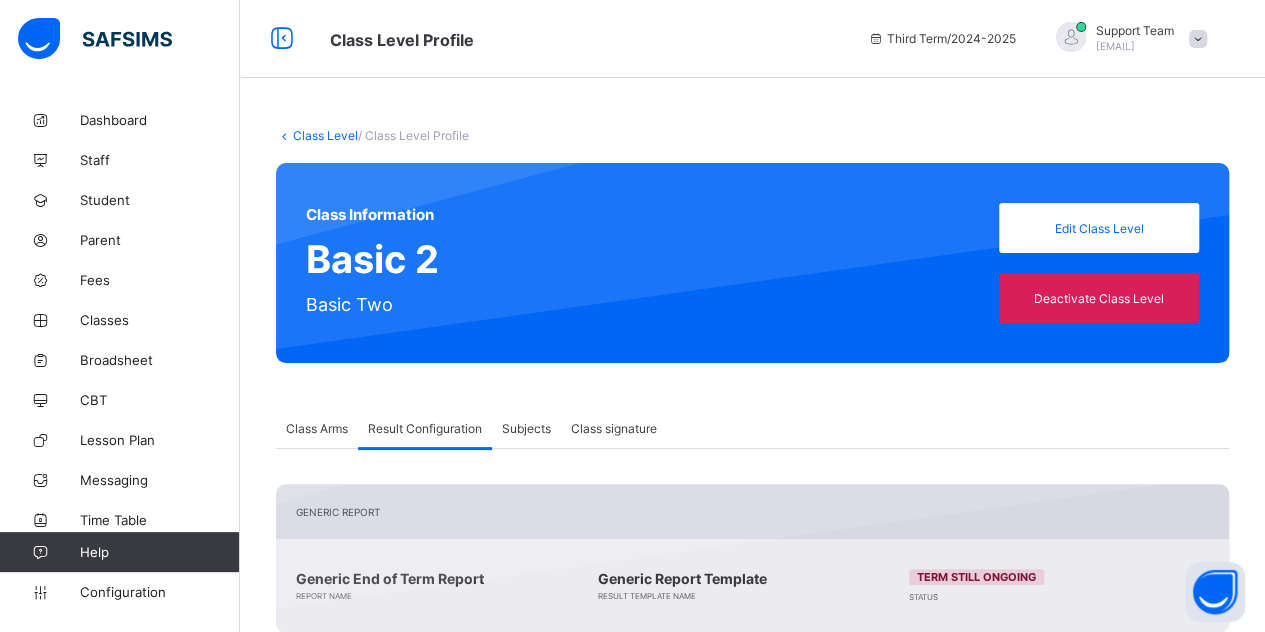 click on "Class Level" at bounding box center (325, 135) 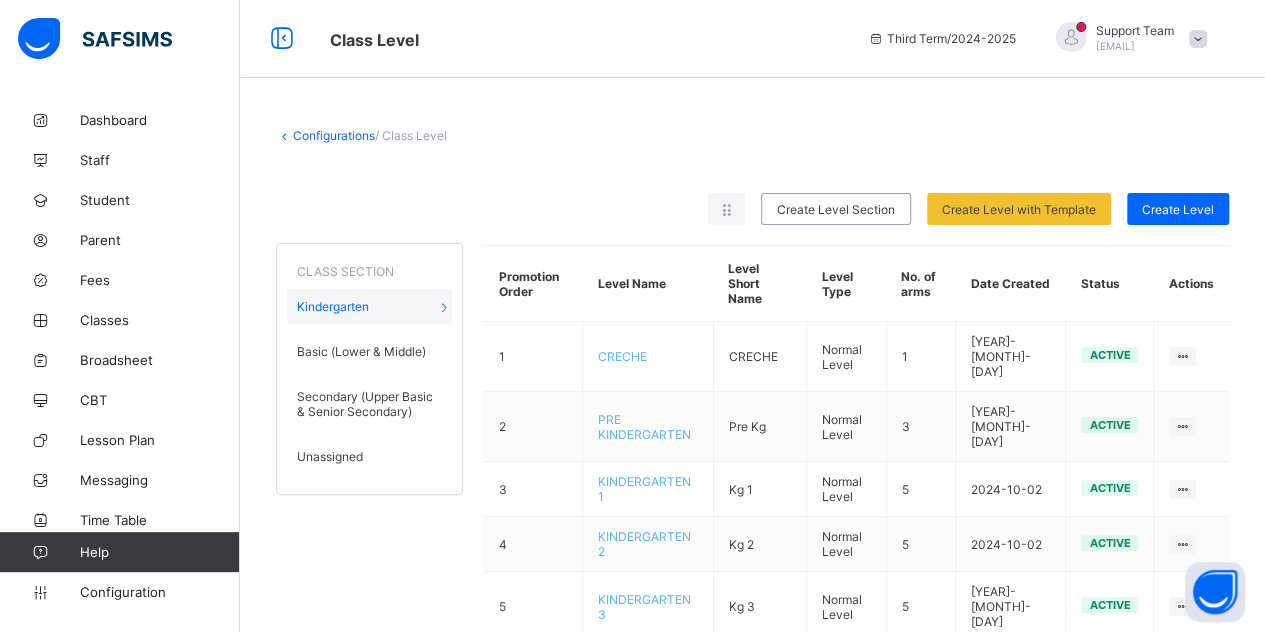scroll, scrollTop: 0, scrollLeft: 0, axis: both 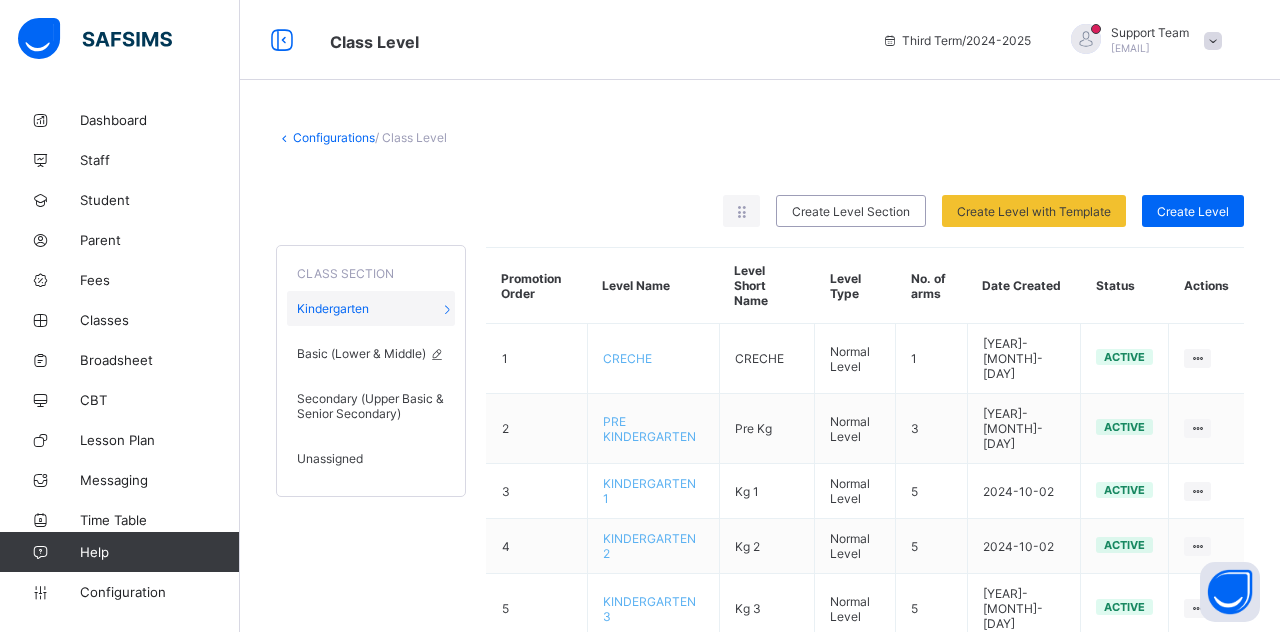 click on "Basic (Lower & Middle)" at bounding box center (361, 353) 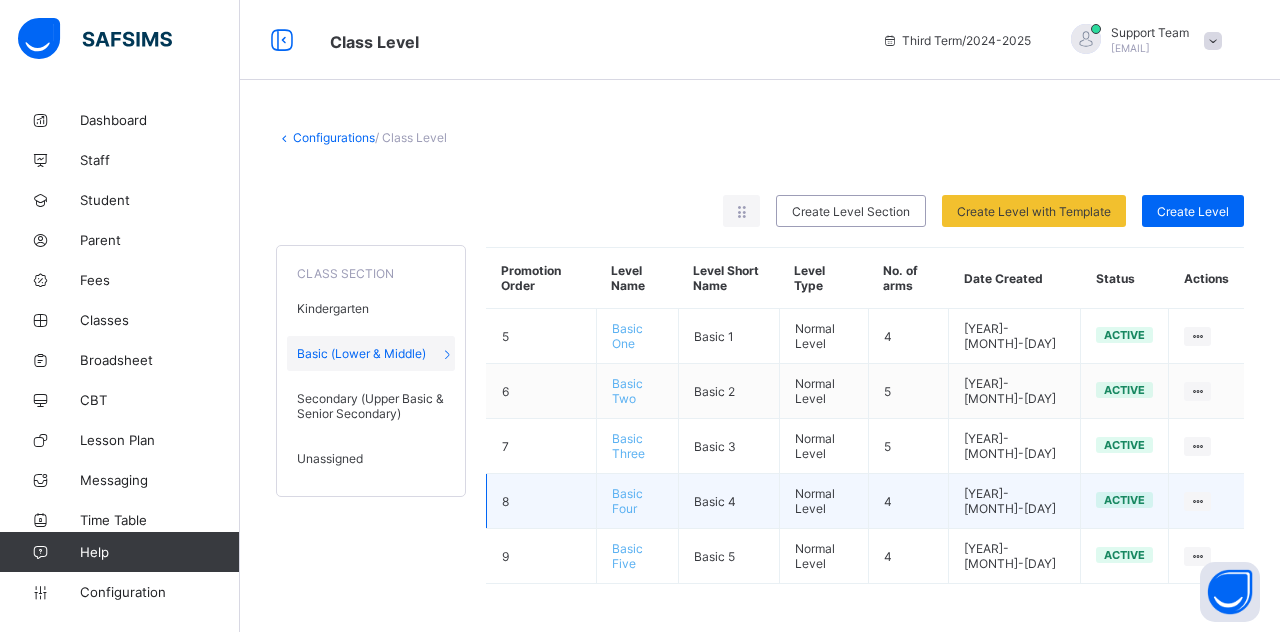 click on "Basic Four" at bounding box center [627, 501] 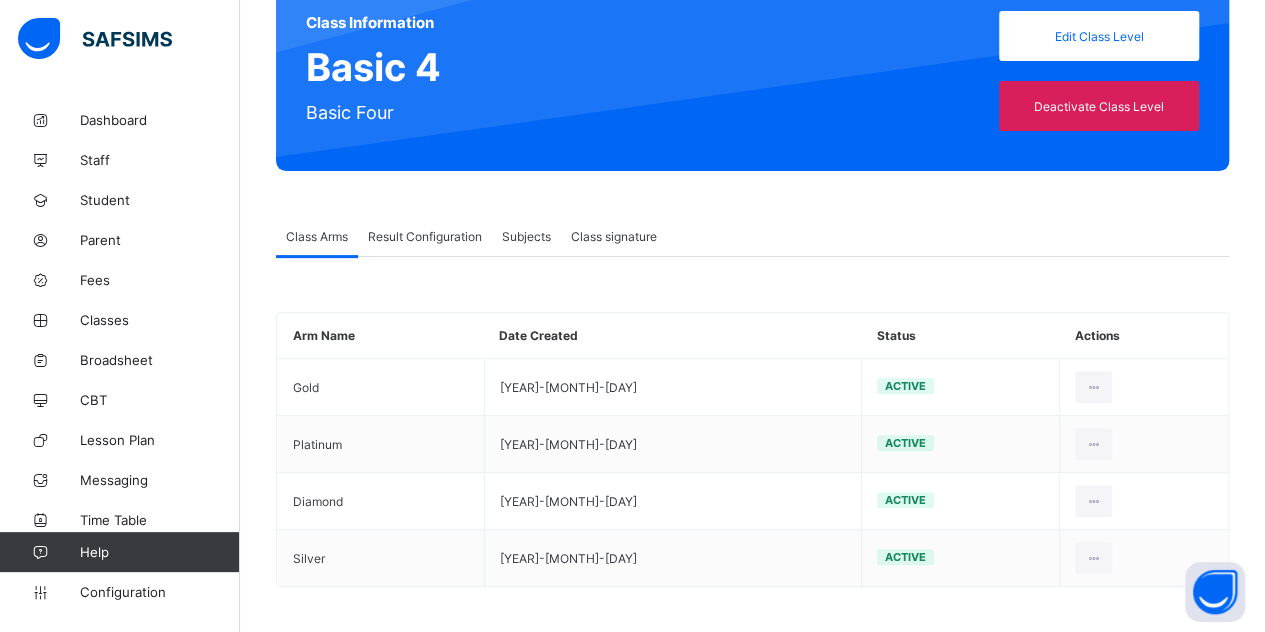 click on "Result Configuration" at bounding box center [425, 236] 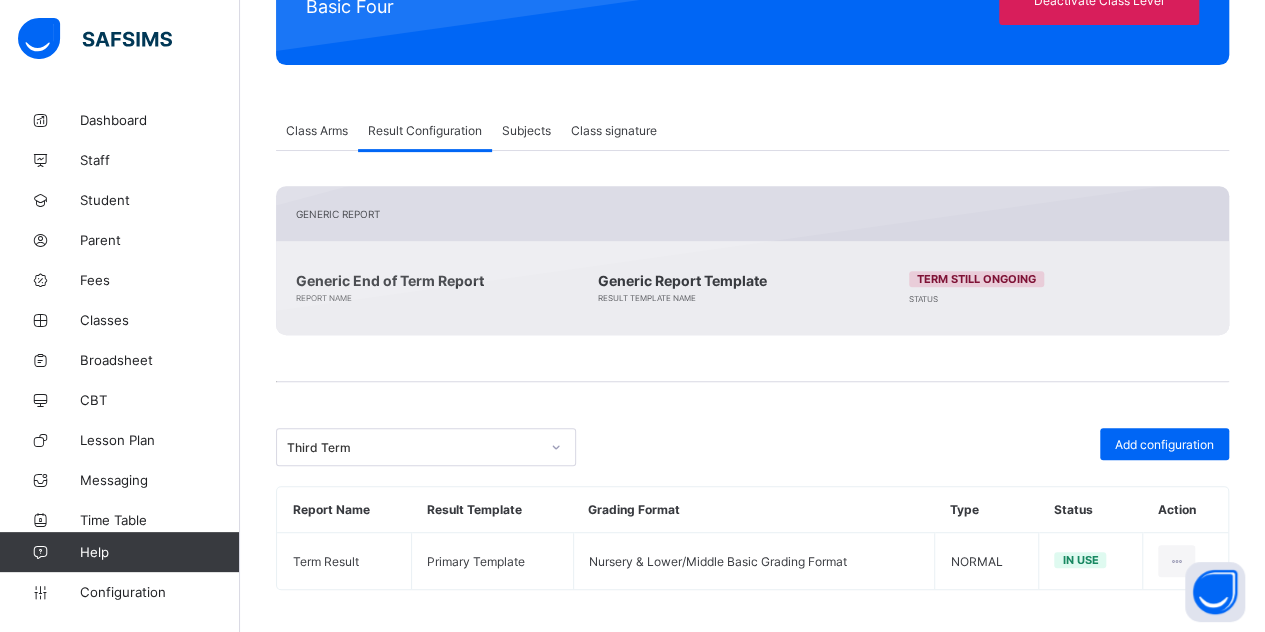 scroll, scrollTop: 302, scrollLeft: 0, axis: vertical 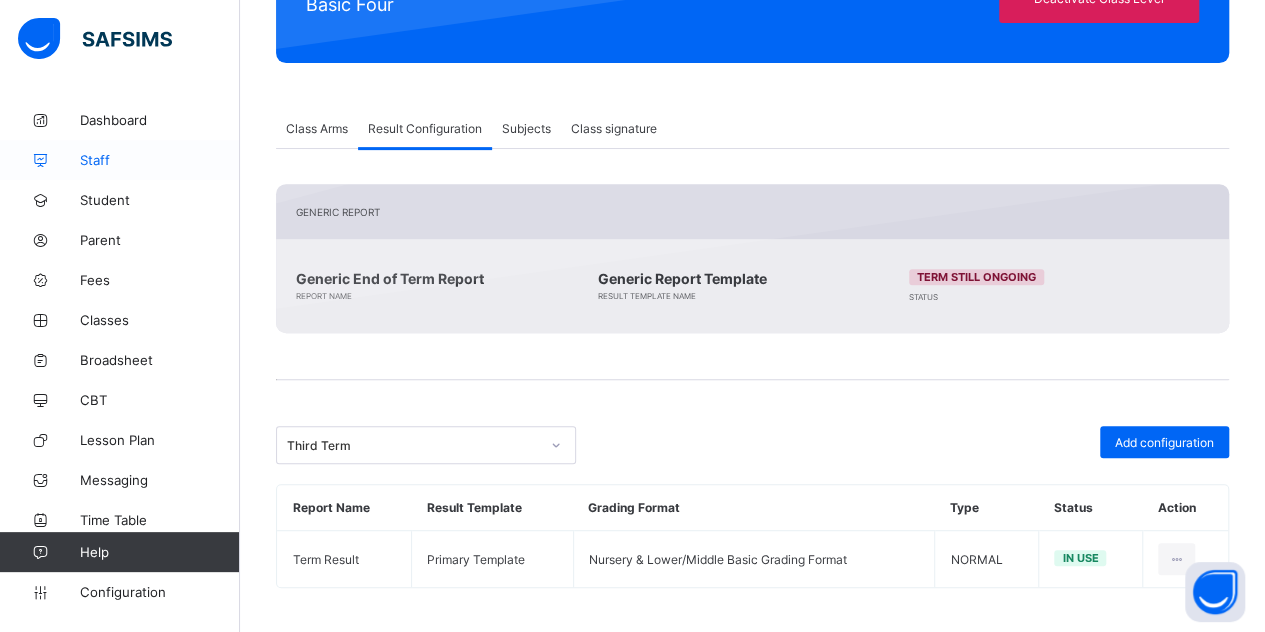 click on "Staff" at bounding box center (160, 160) 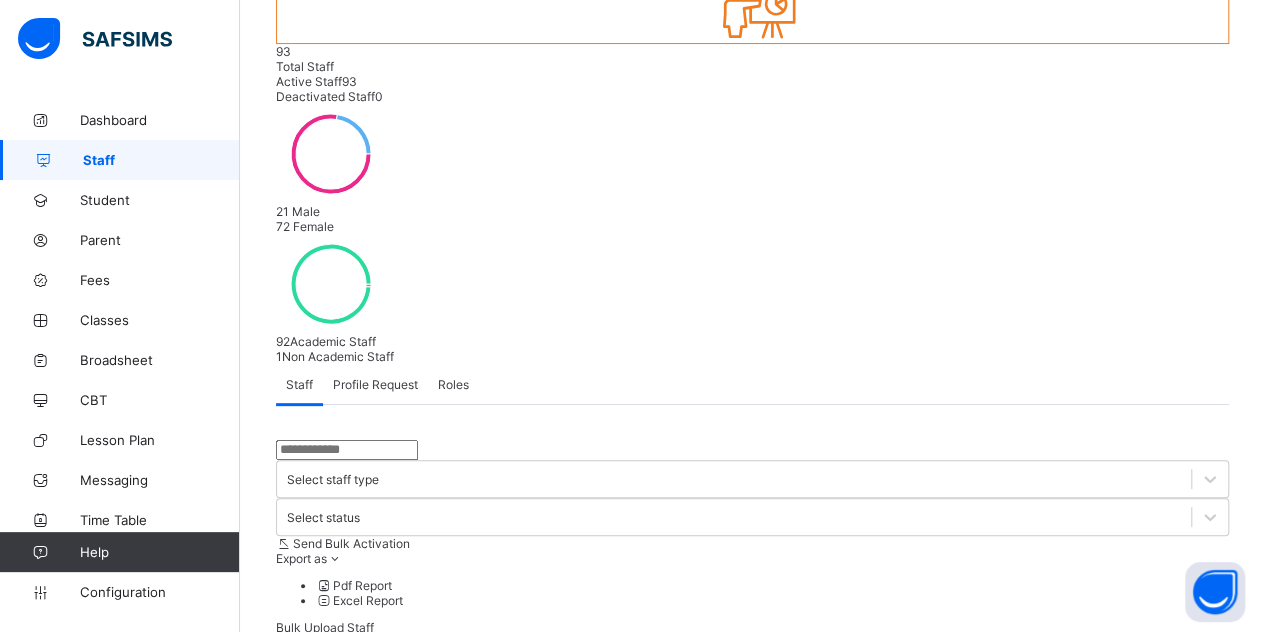 scroll, scrollTop: 300, scrollLeft: 0, axis: vertical 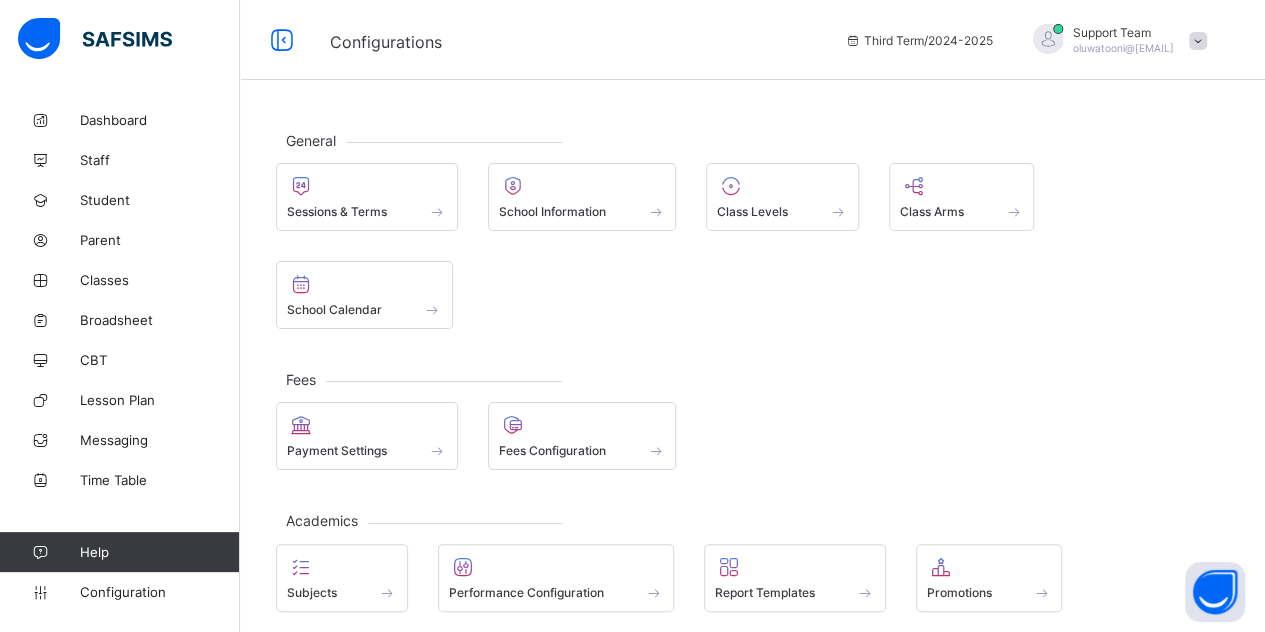 click at bounding box center (729, 567) 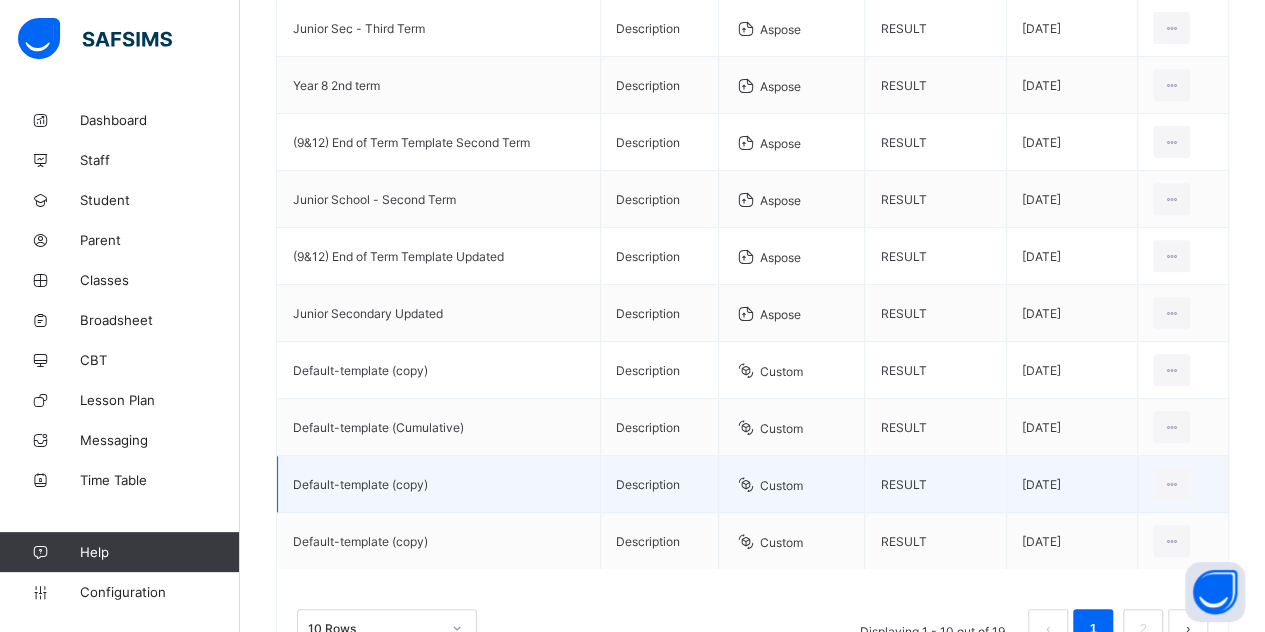 scroll, scrollTop: 382, scrollLeft: 0, axis: vertical 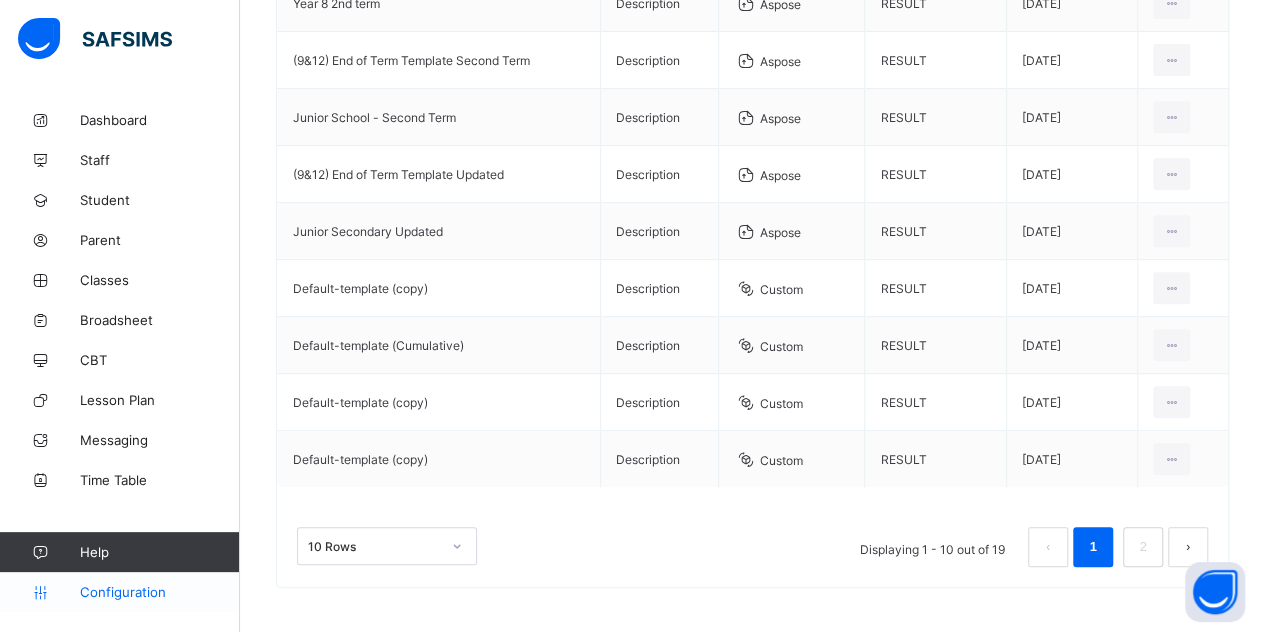 click on "Configuration" at bounding box center (119, 592) 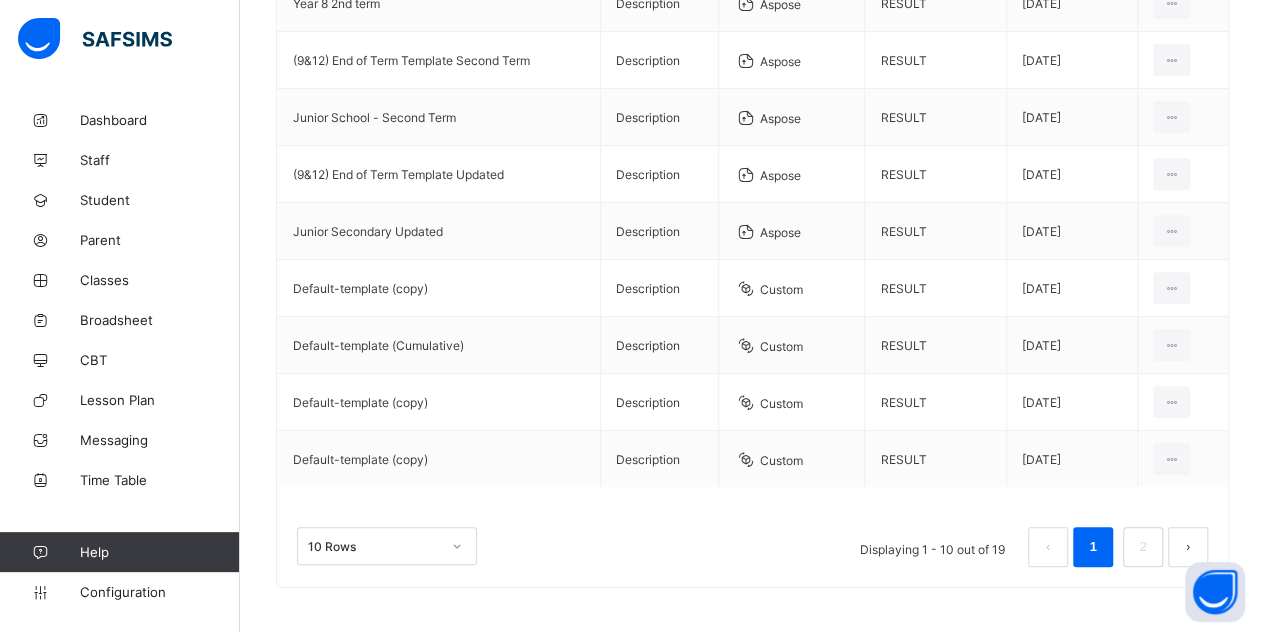 scroll, scrollTop: 143, scrollLeft: 0, axis: vertical 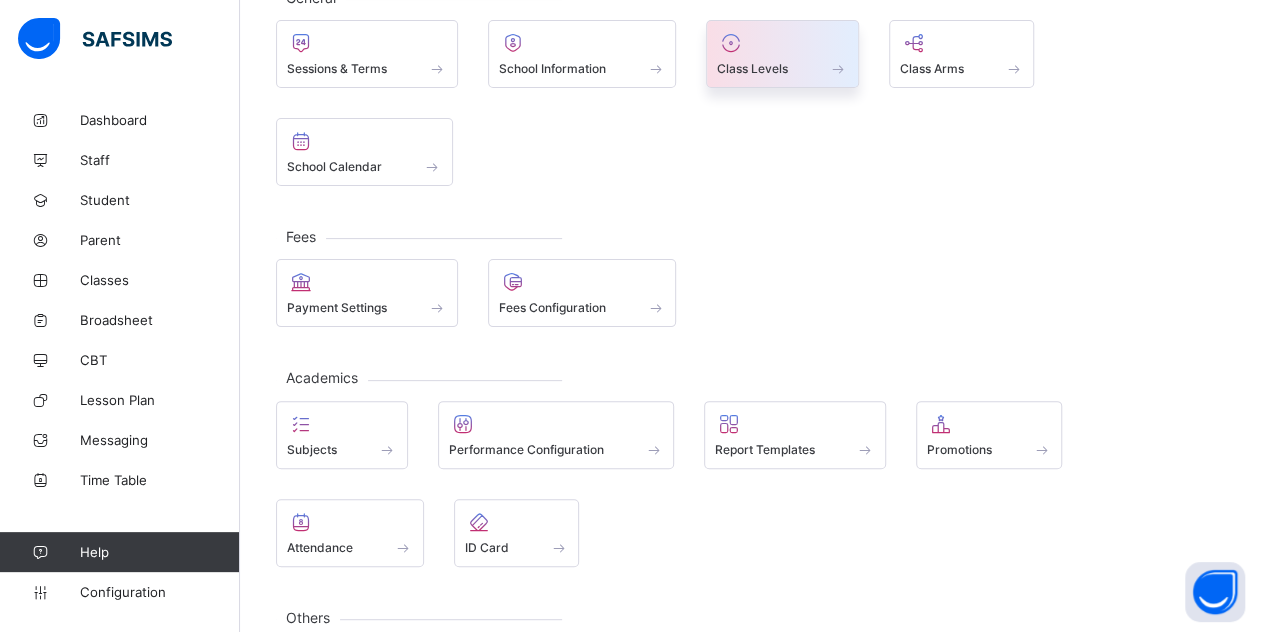click at bounding box center [782, 57] 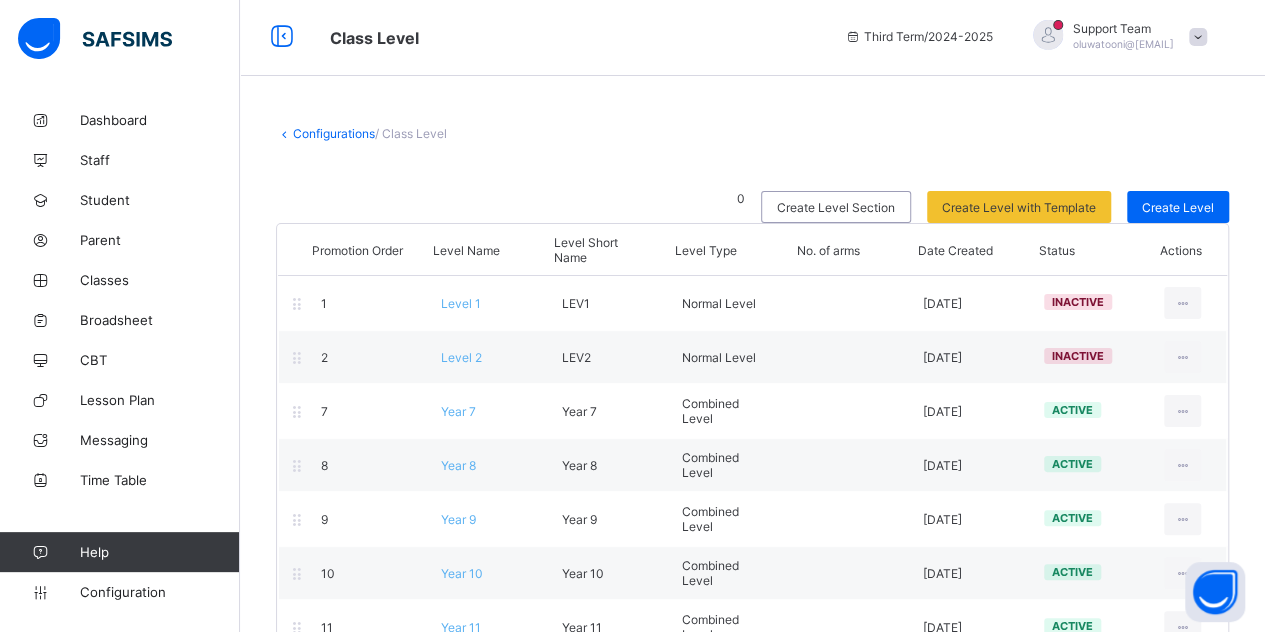 scroll, scrollTop: 155, scrollLeft: 0, axis: vertical 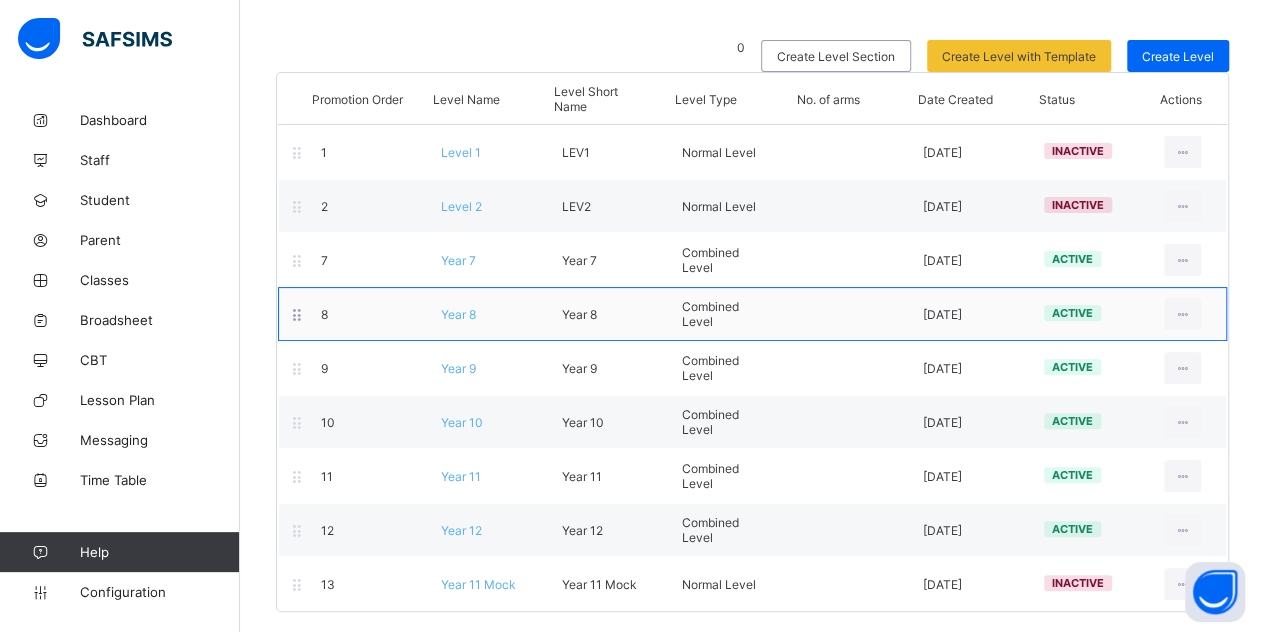 click on "Year 8" at bounding box center (458, 314) 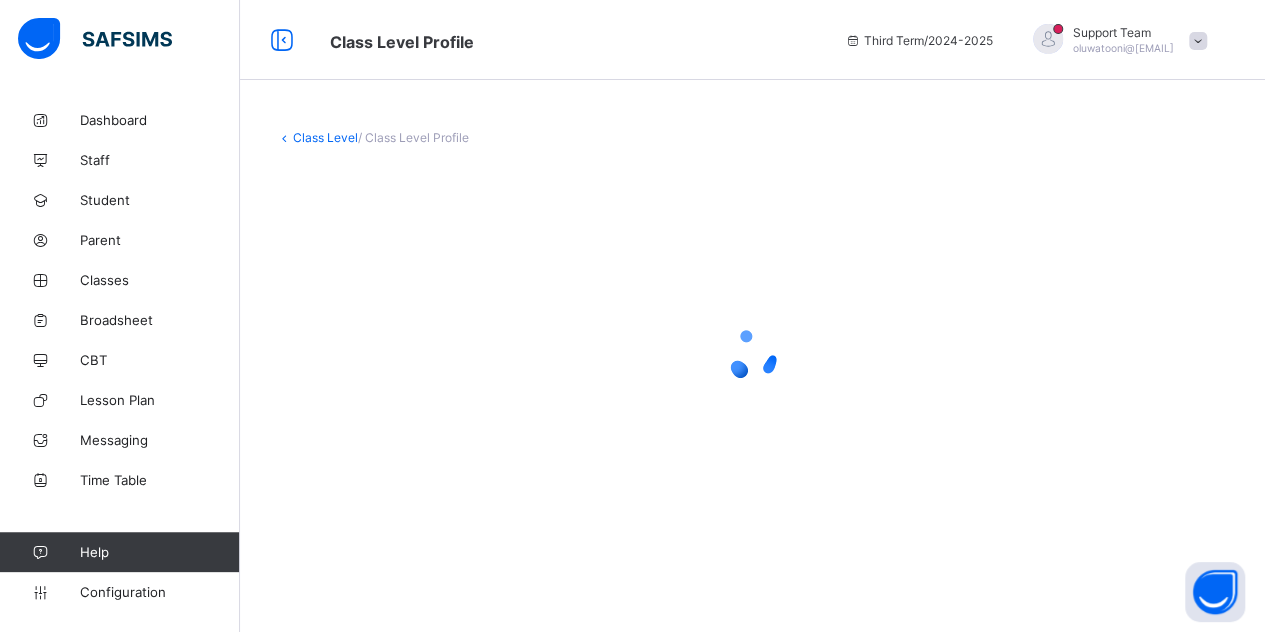 scroll, scrollTop: 0, scrollLeft: 0, axis: both 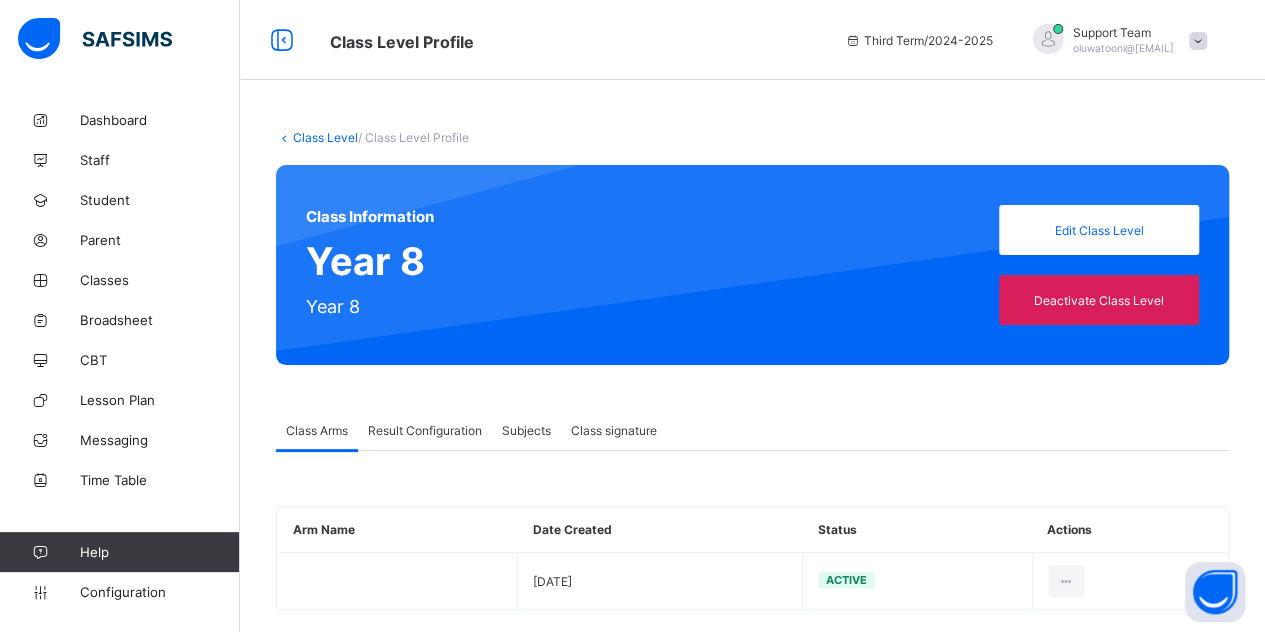 click on "Result Configuration" at bounding box center (425, 430) 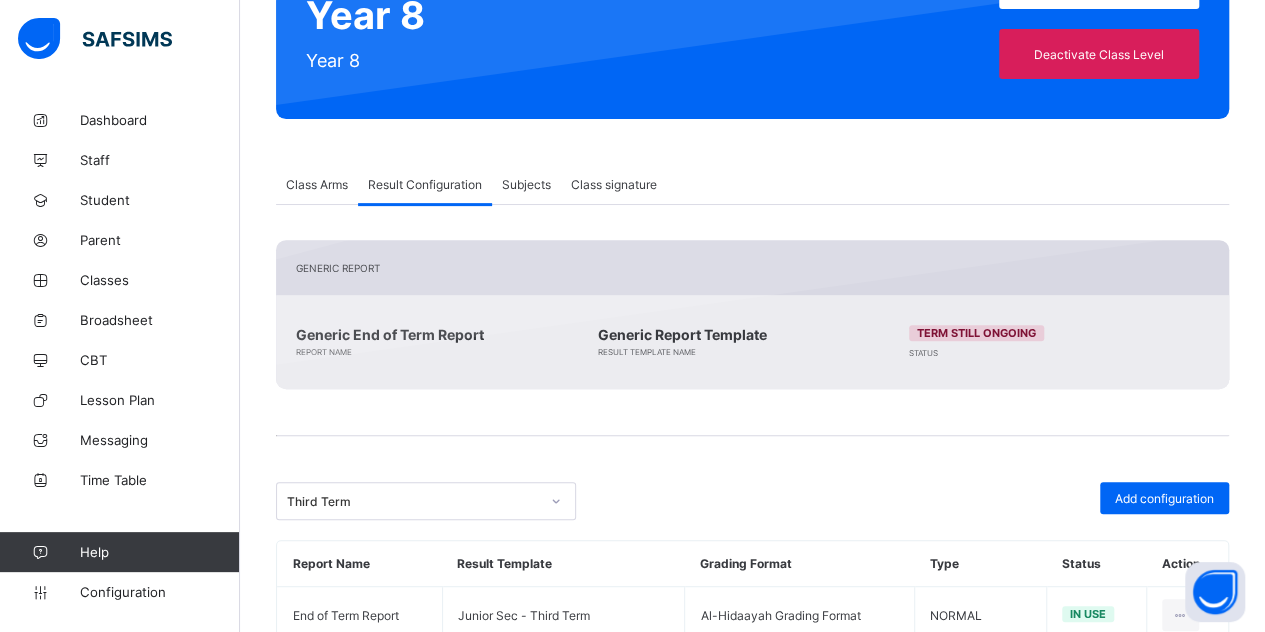 scroll, scrollTop: 59, scrollLeft: 0, axis: vertical 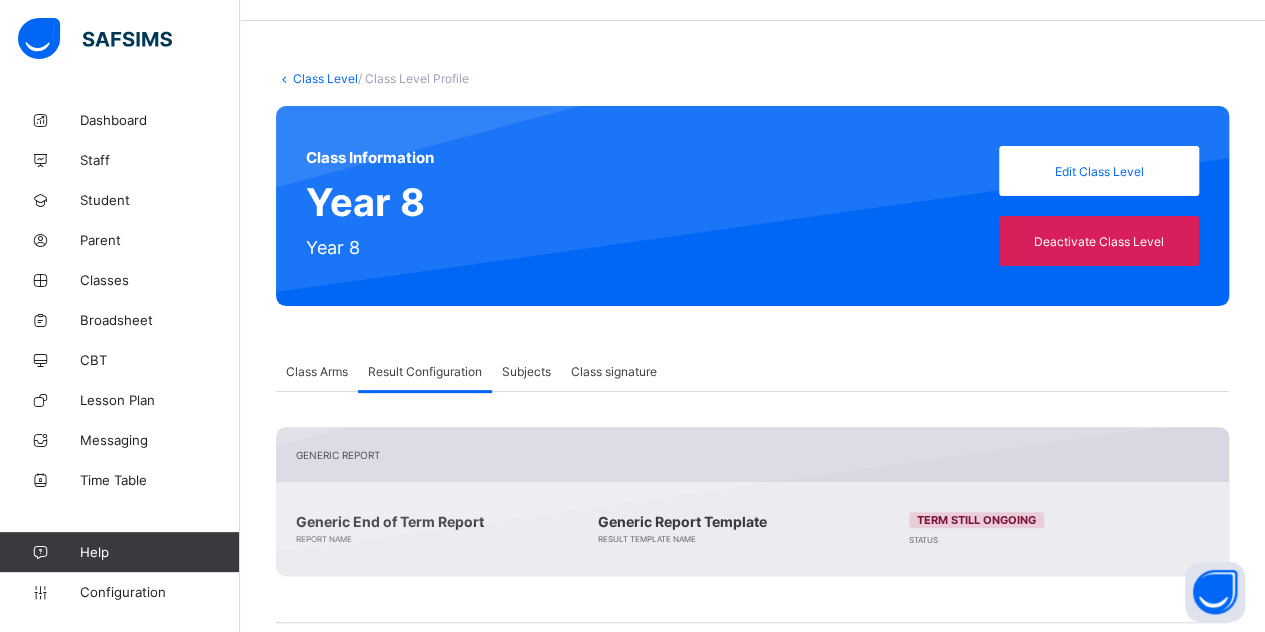 click on "Class Level" at bounding box center (325, 78) 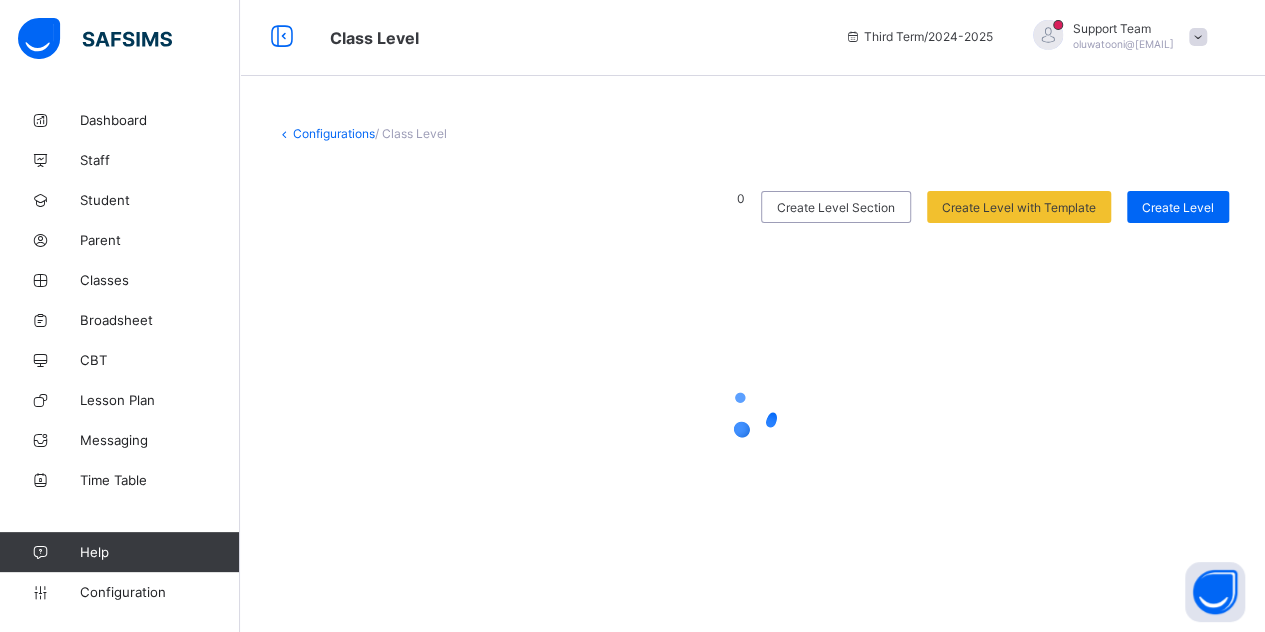 scroll, scrollTop: 59, scrollLeft: 0, axis: vertical 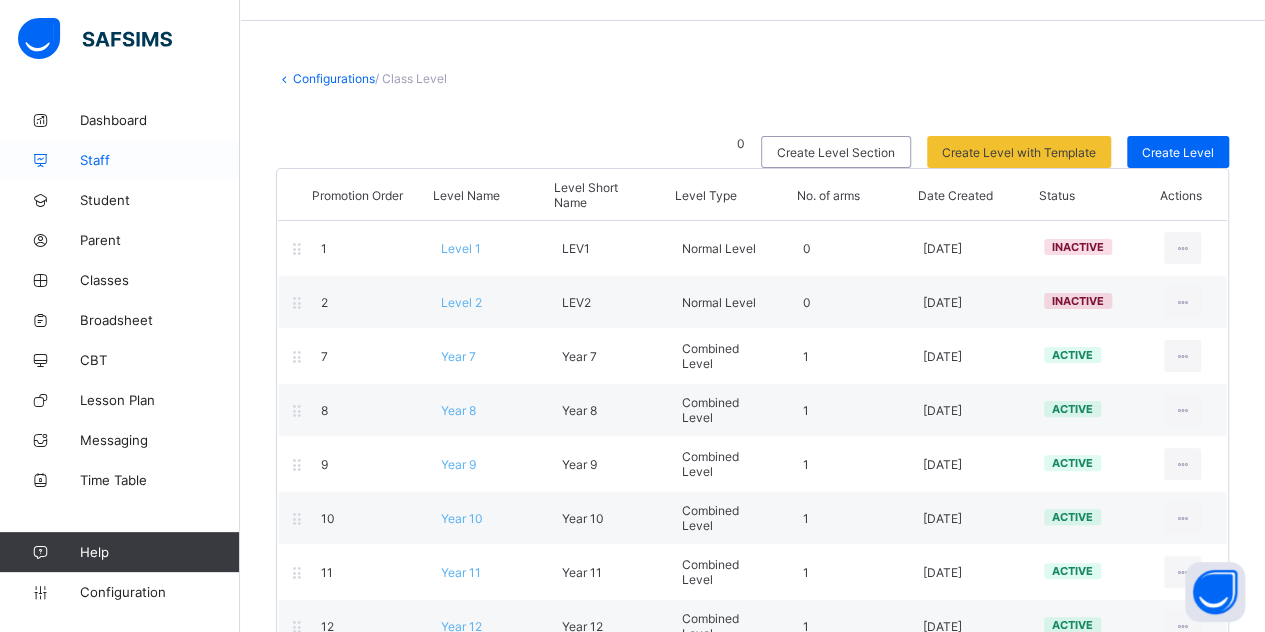 click on "Staff" at bounding box center (160, 160) 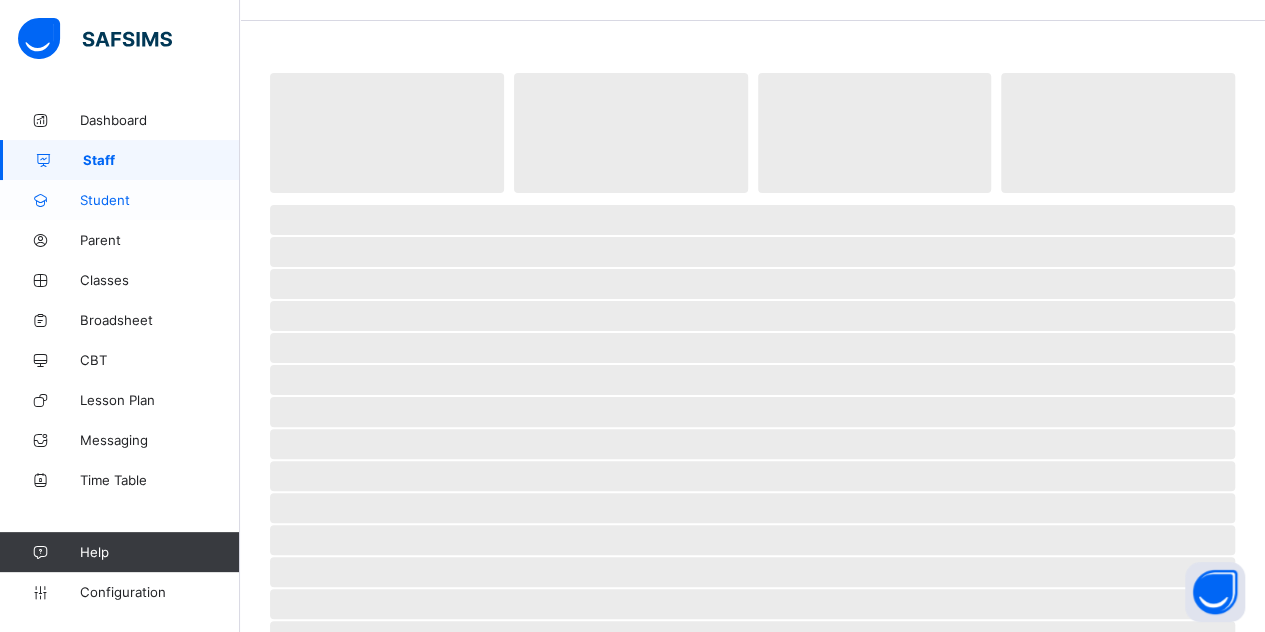 scroll, scrollTop: 0, scrollLeft: 0, axis: both 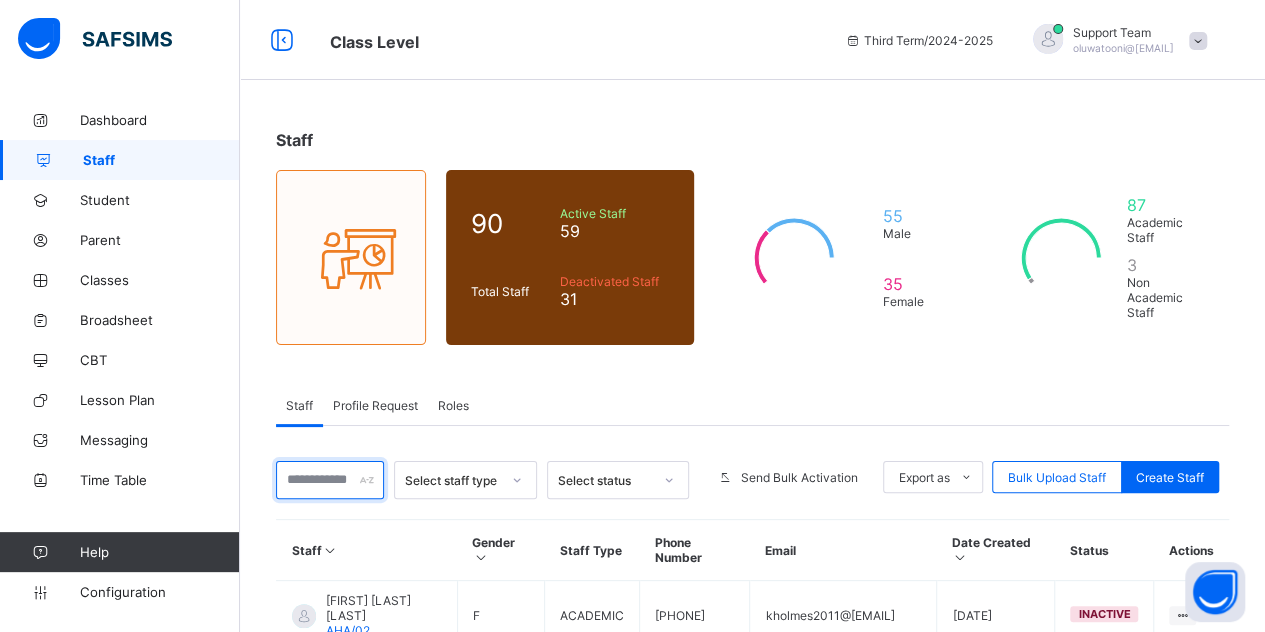 click at bounding box center (330, 480) 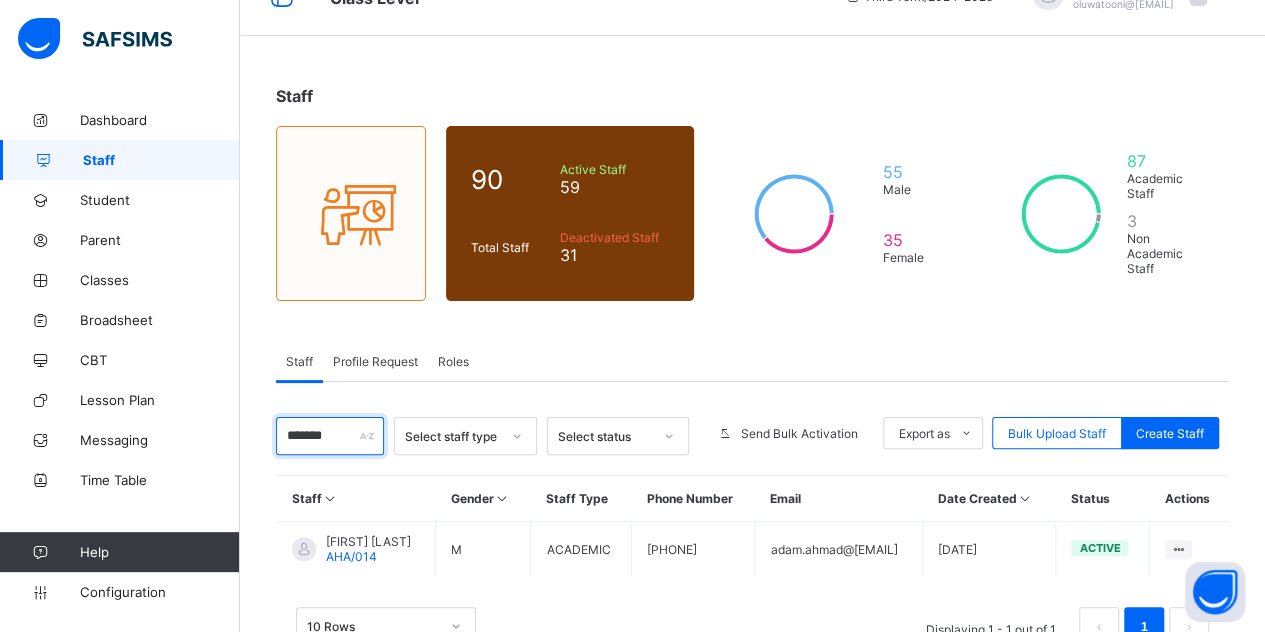 scroll, scrollTop: 84, scrollLeft: 0, axis: vertical 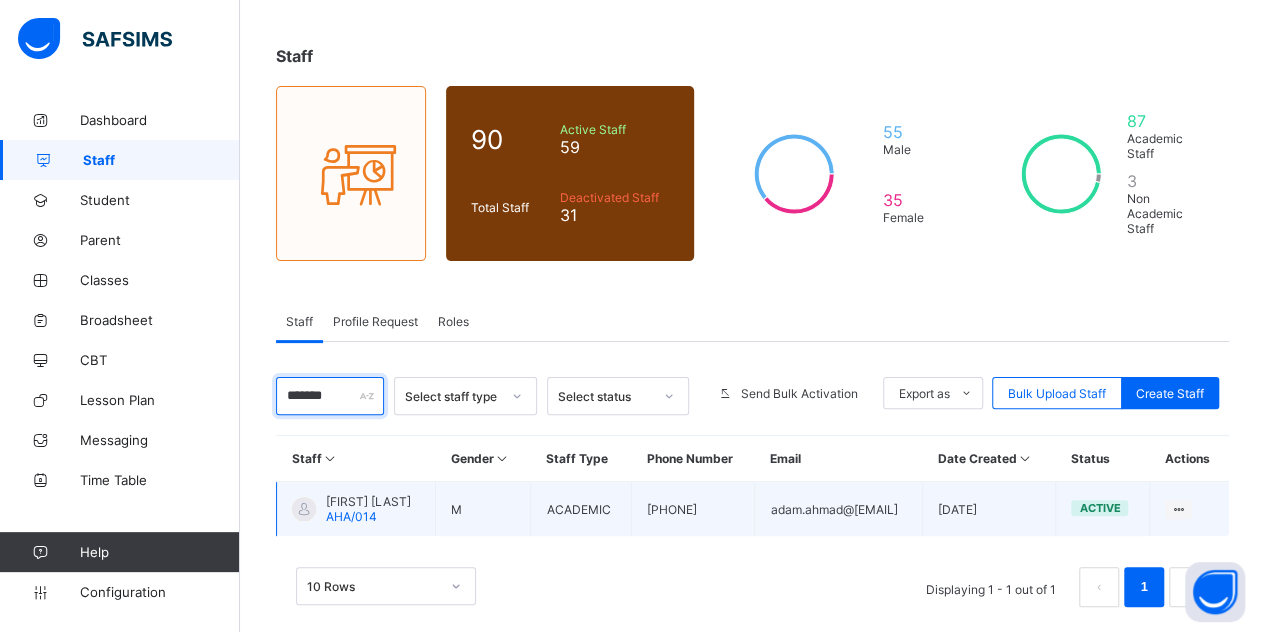 type on "*******" 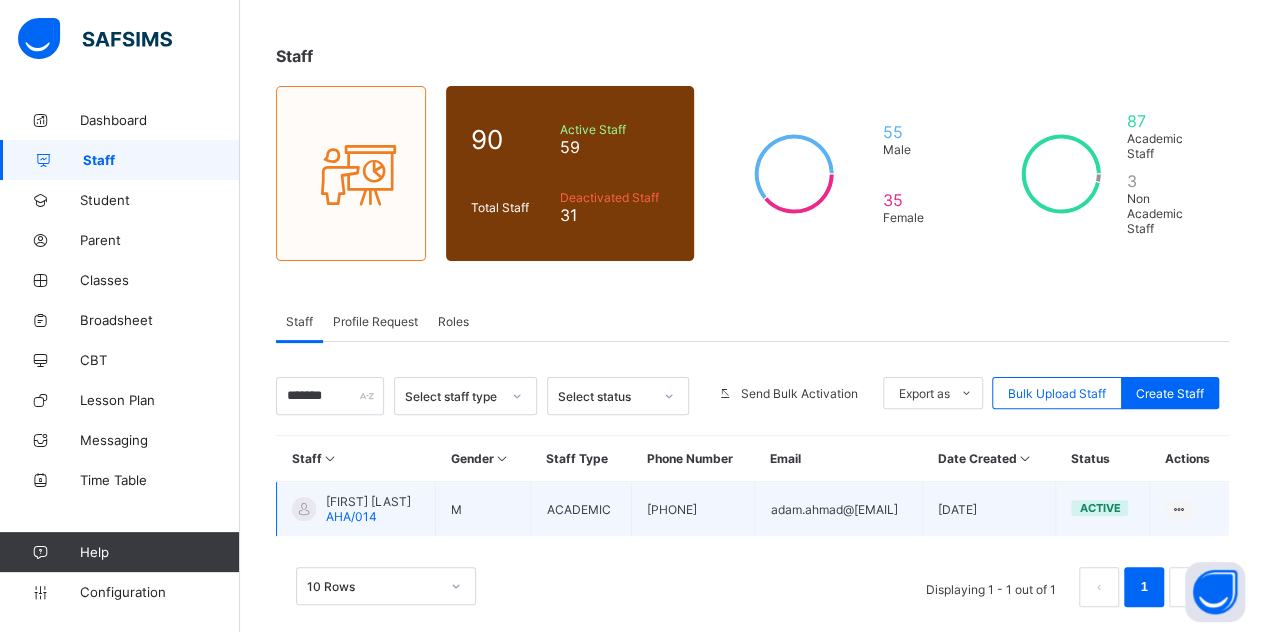click on "Ahmad  Adam" at bounding box center [368, 501] 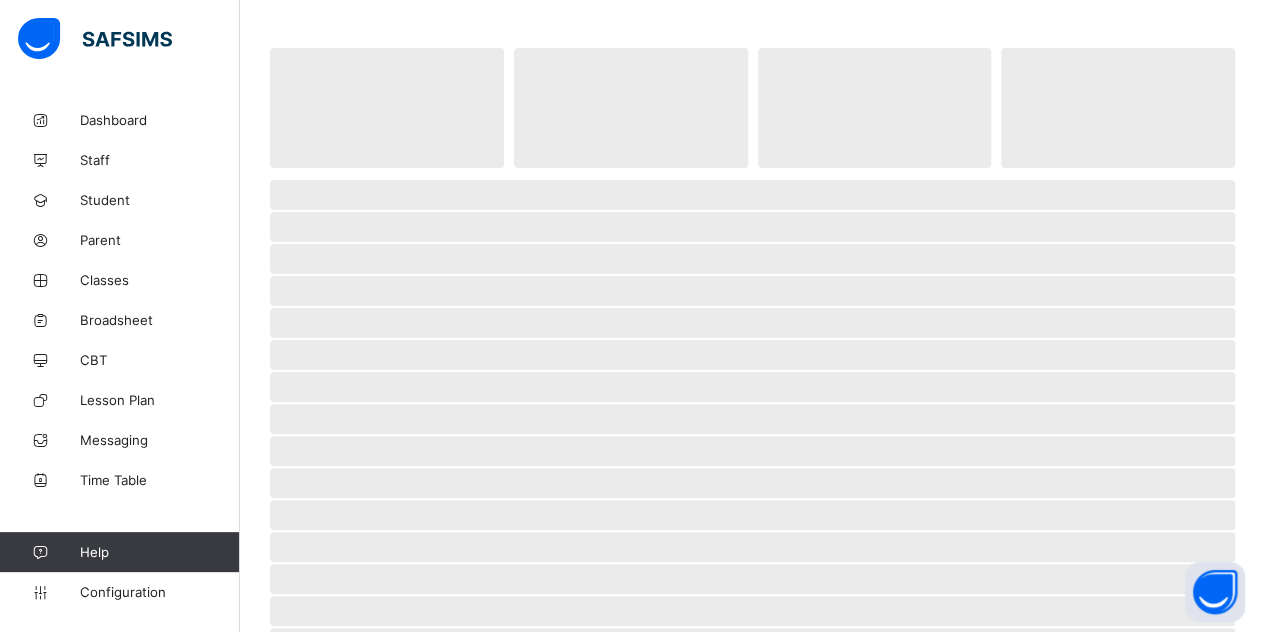 scroll, scrollTop: 0, scrollLeft: 0, axis: both 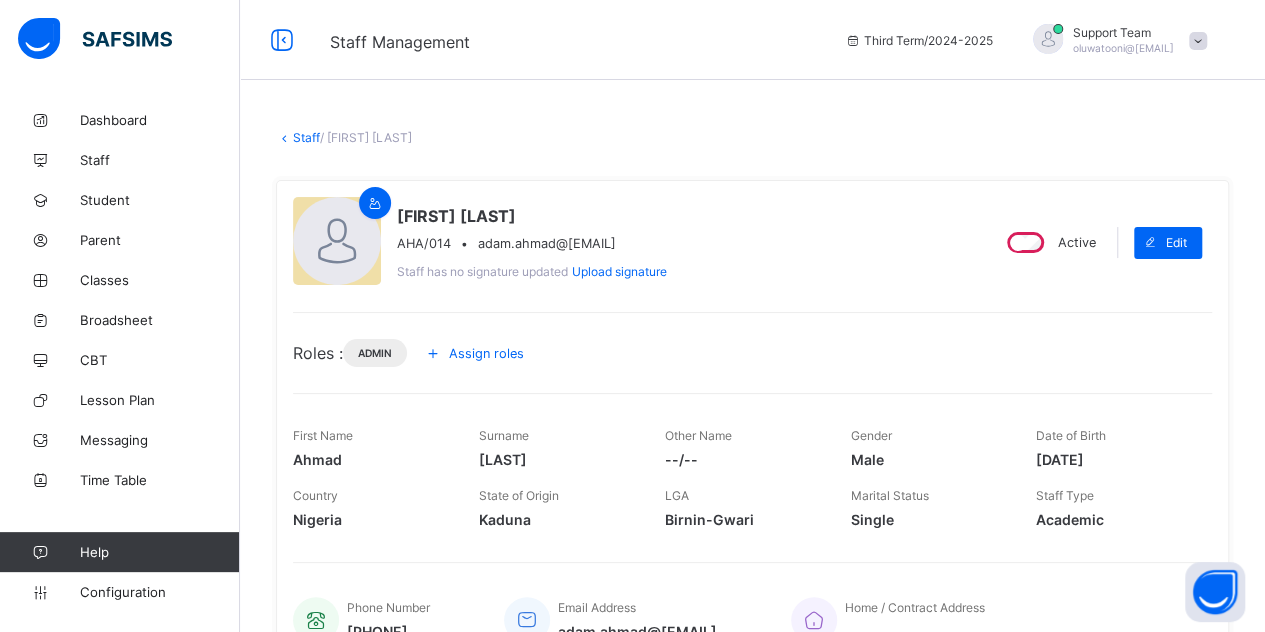 drag, startPoint x: 684, startPoint y: 246, endPoint x: 476, endPoint y: 241, distance: 208.06009 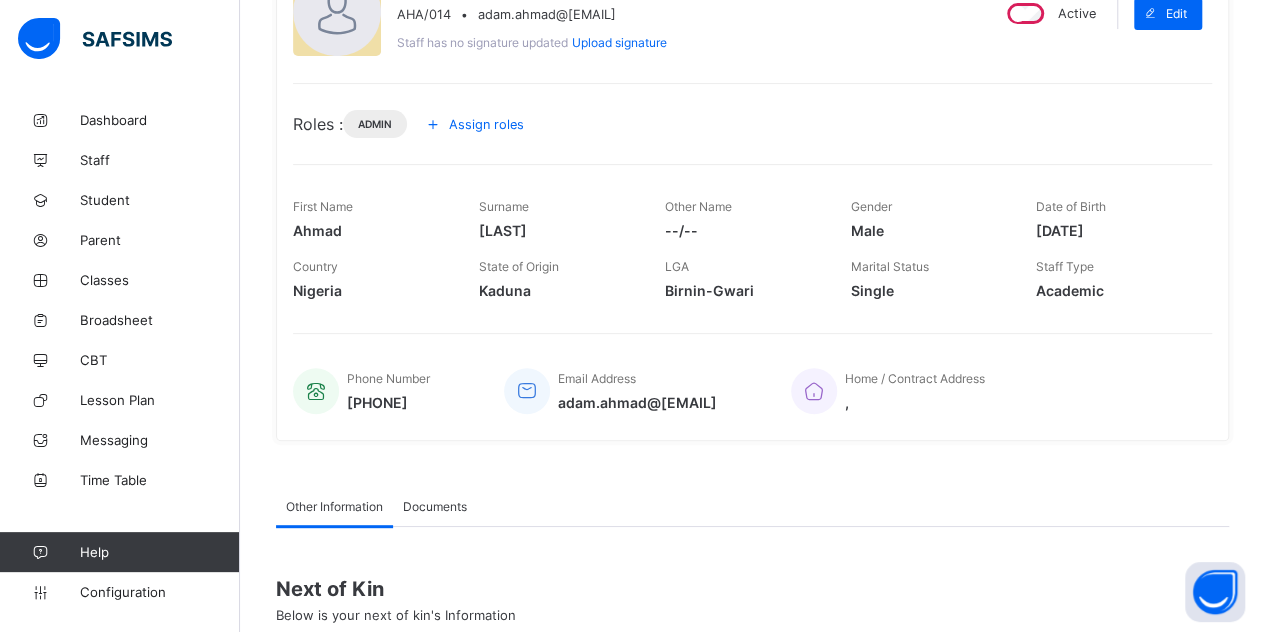 scroll, scrollTop: 0, scrollLeft: 0, axis: both 